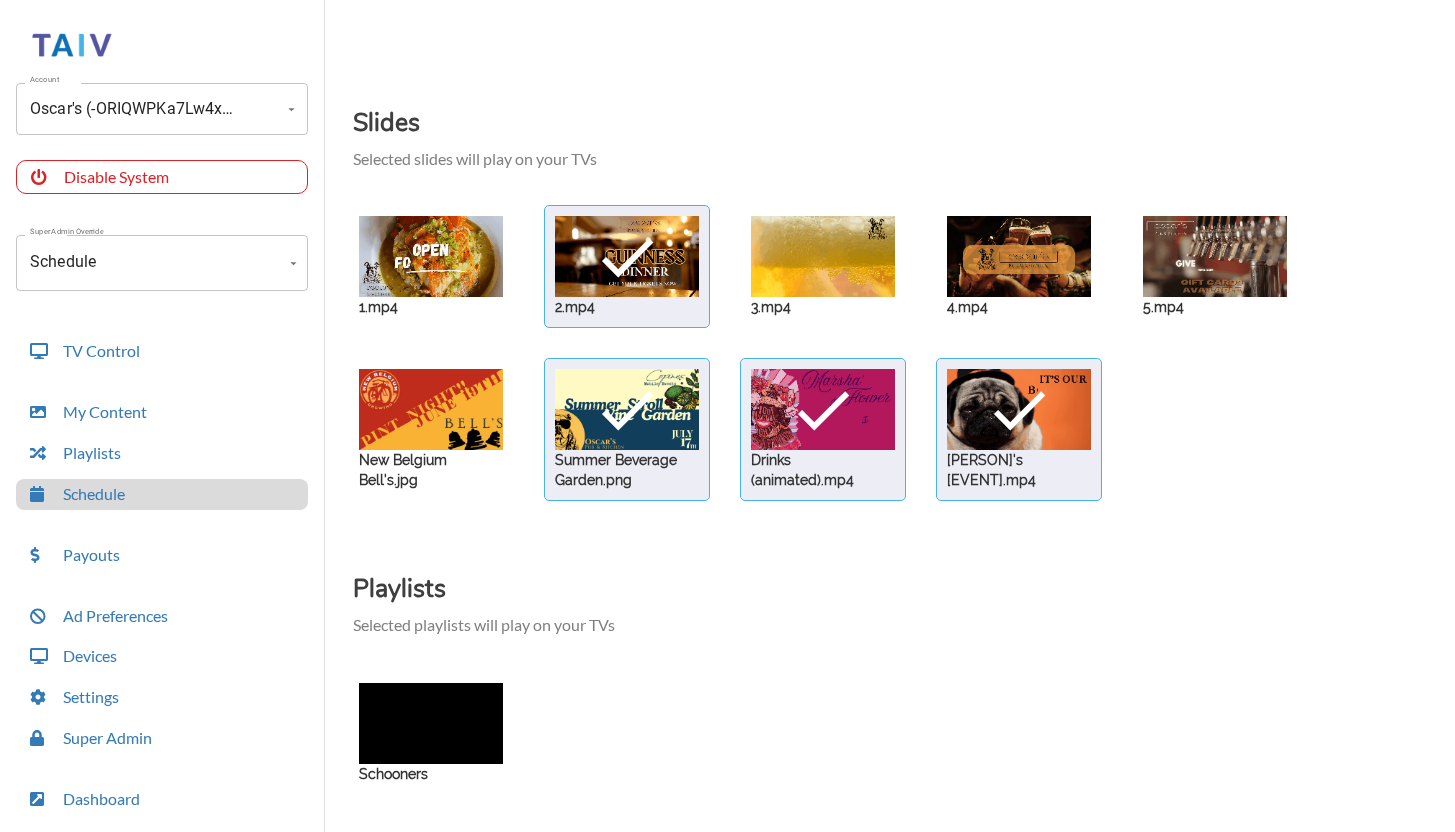 scroll, scrollTop: 0, scrollLeft: 0, axis: both 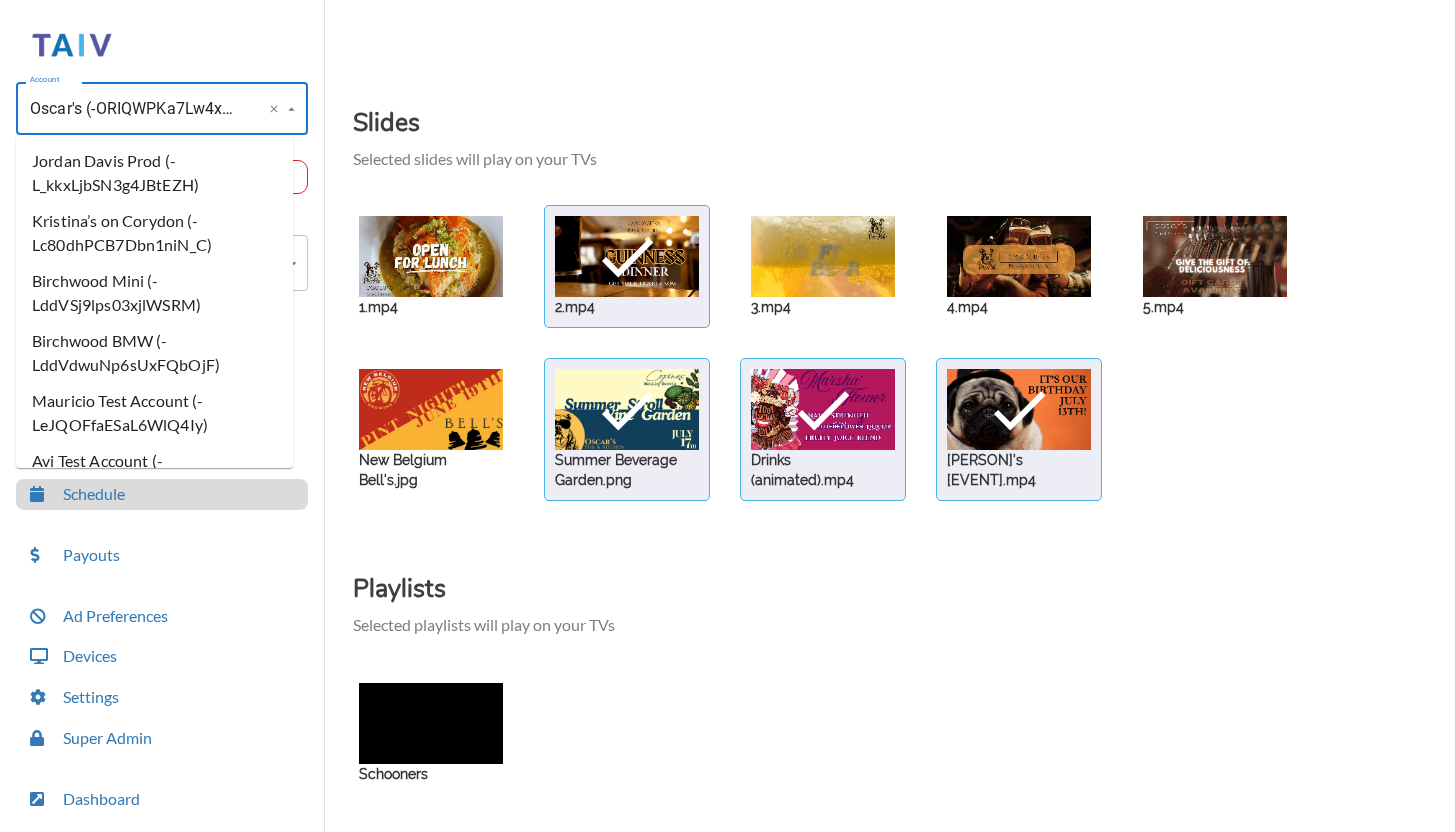 click on "Oscar's (-ORIQWPKa7Lw4x_kMsmF)" at bounding box center (134, 109) 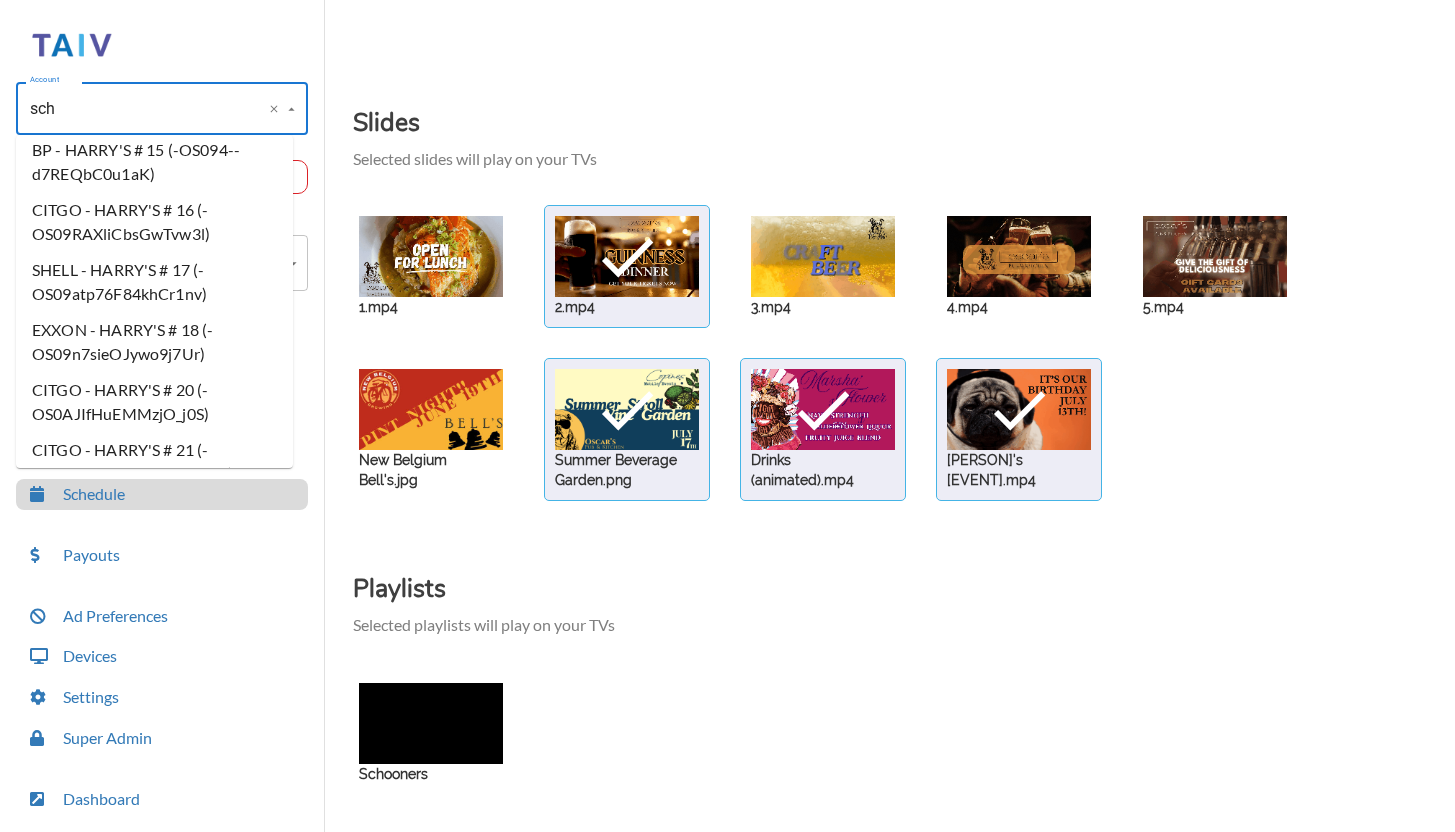 scroll, scrollTop: 0, scrollLeft: 0, axis: both 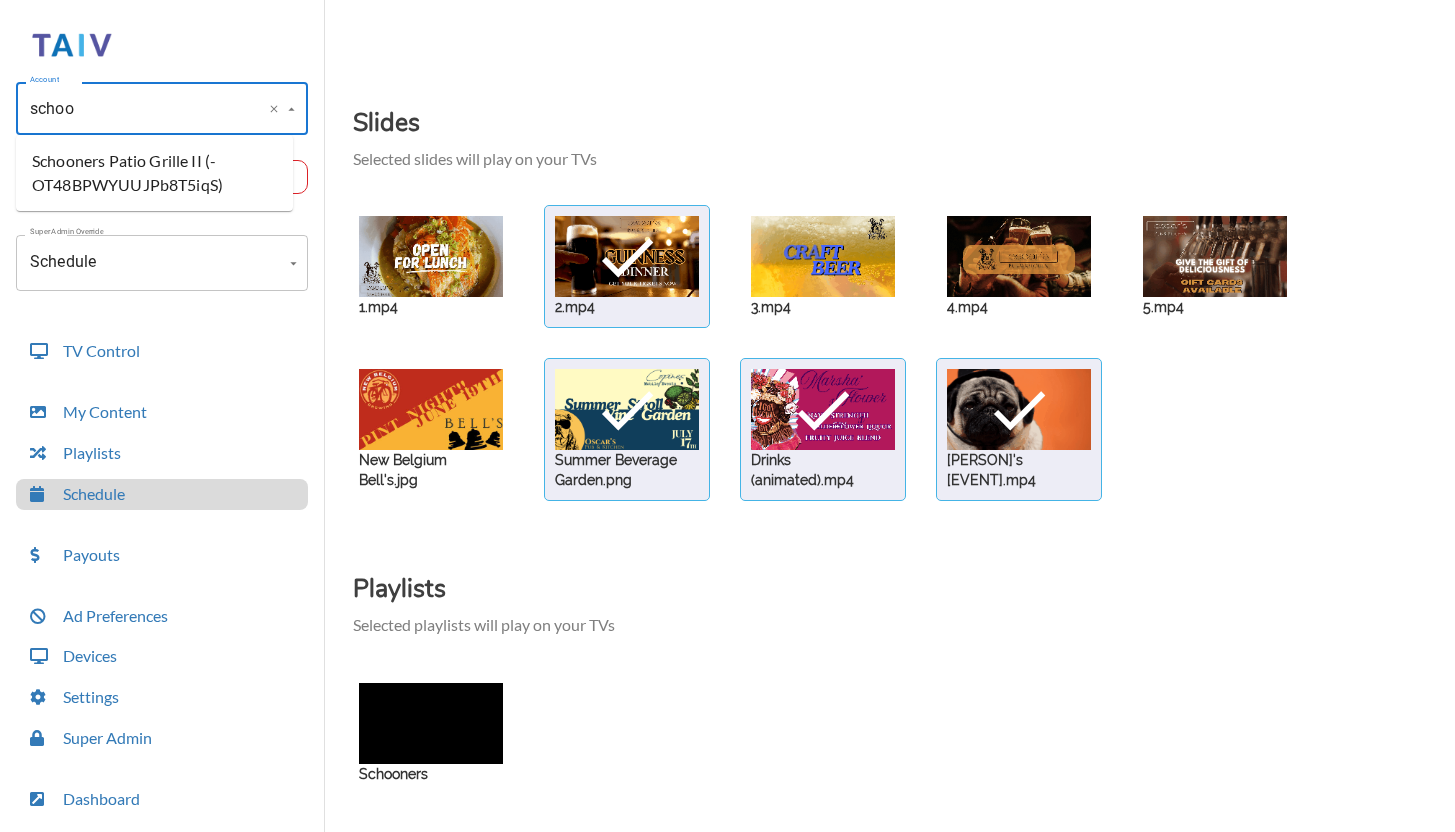 click on "Schooners Patio Grille II (-OT48BPWYUUJPb8T5iqS)" at bounding box center (154, 173) 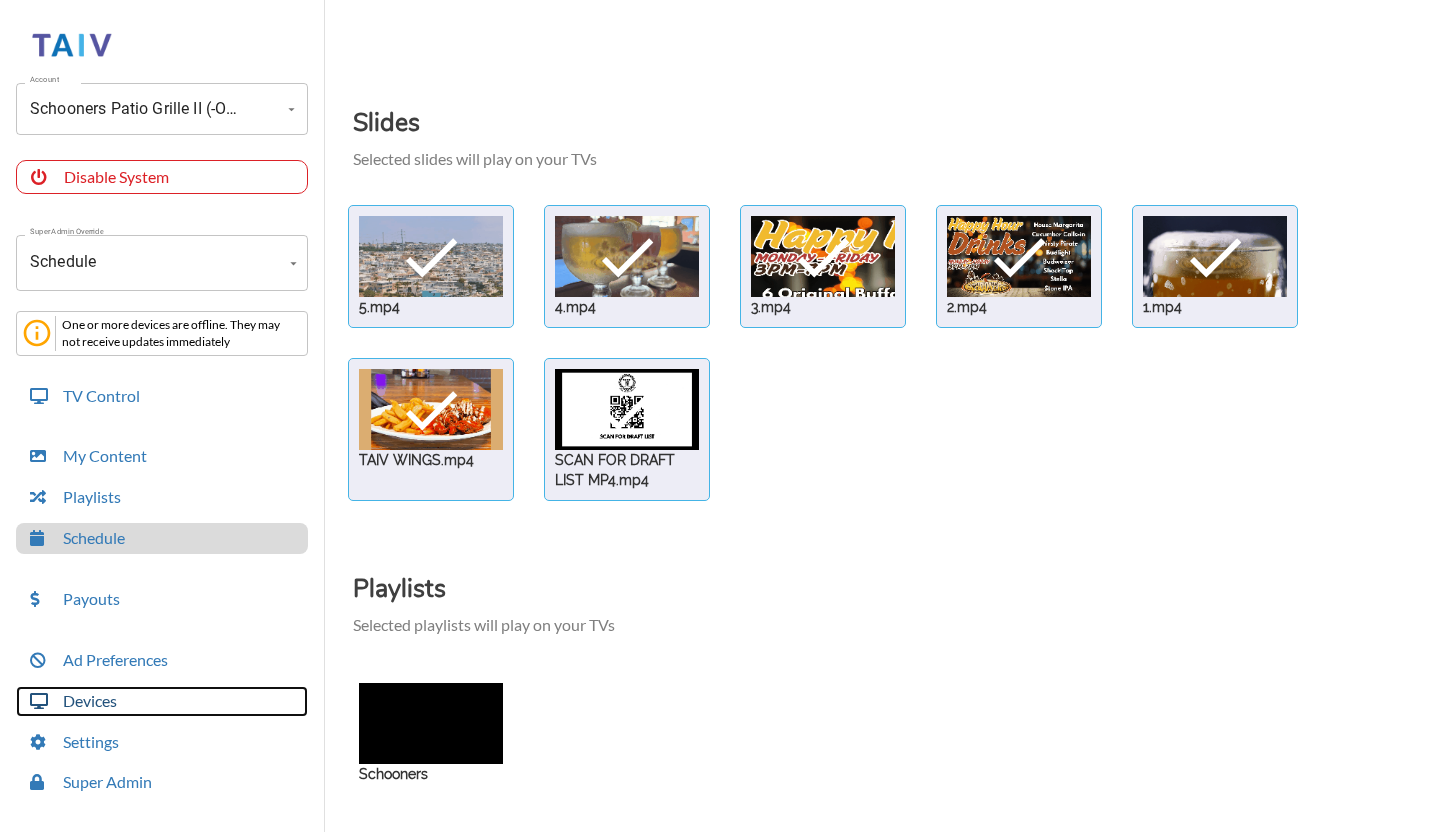 click on "Devices" at bounding box center (162, 701) 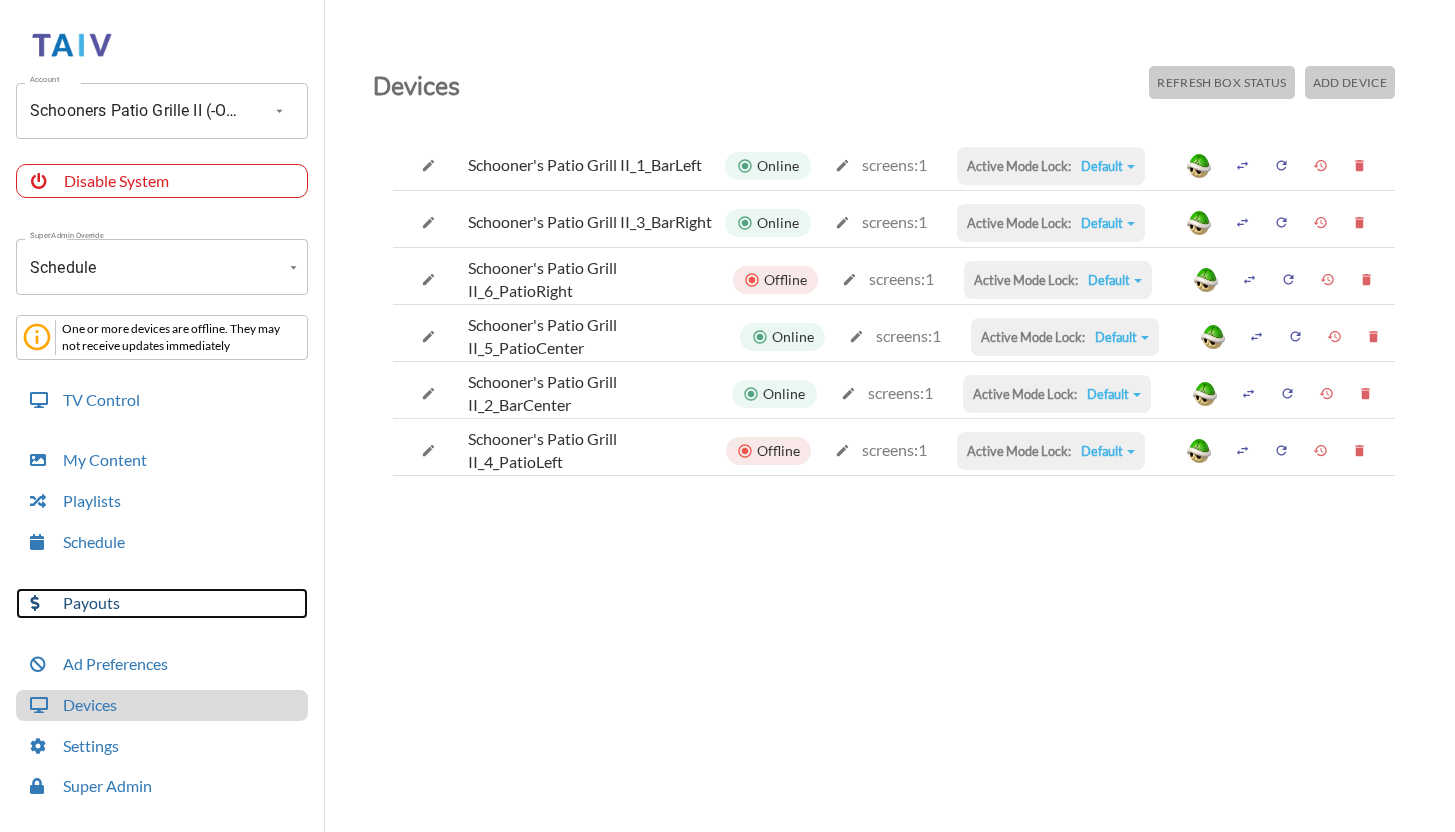 click on "Payouts" at bounding box center (162, 603) 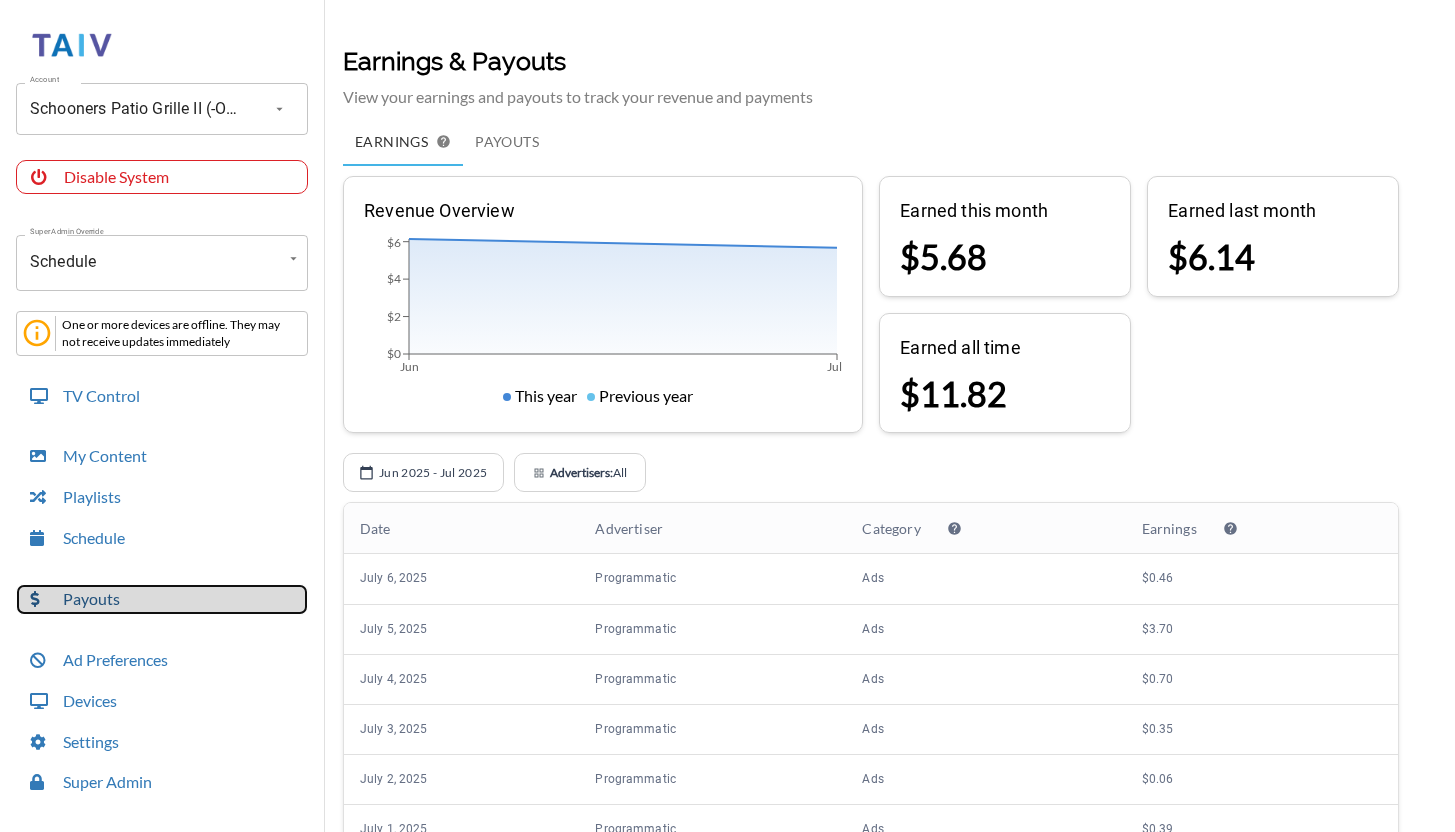 scroll, scrollTop: 24, scrollLeft: 0, axis: vertical 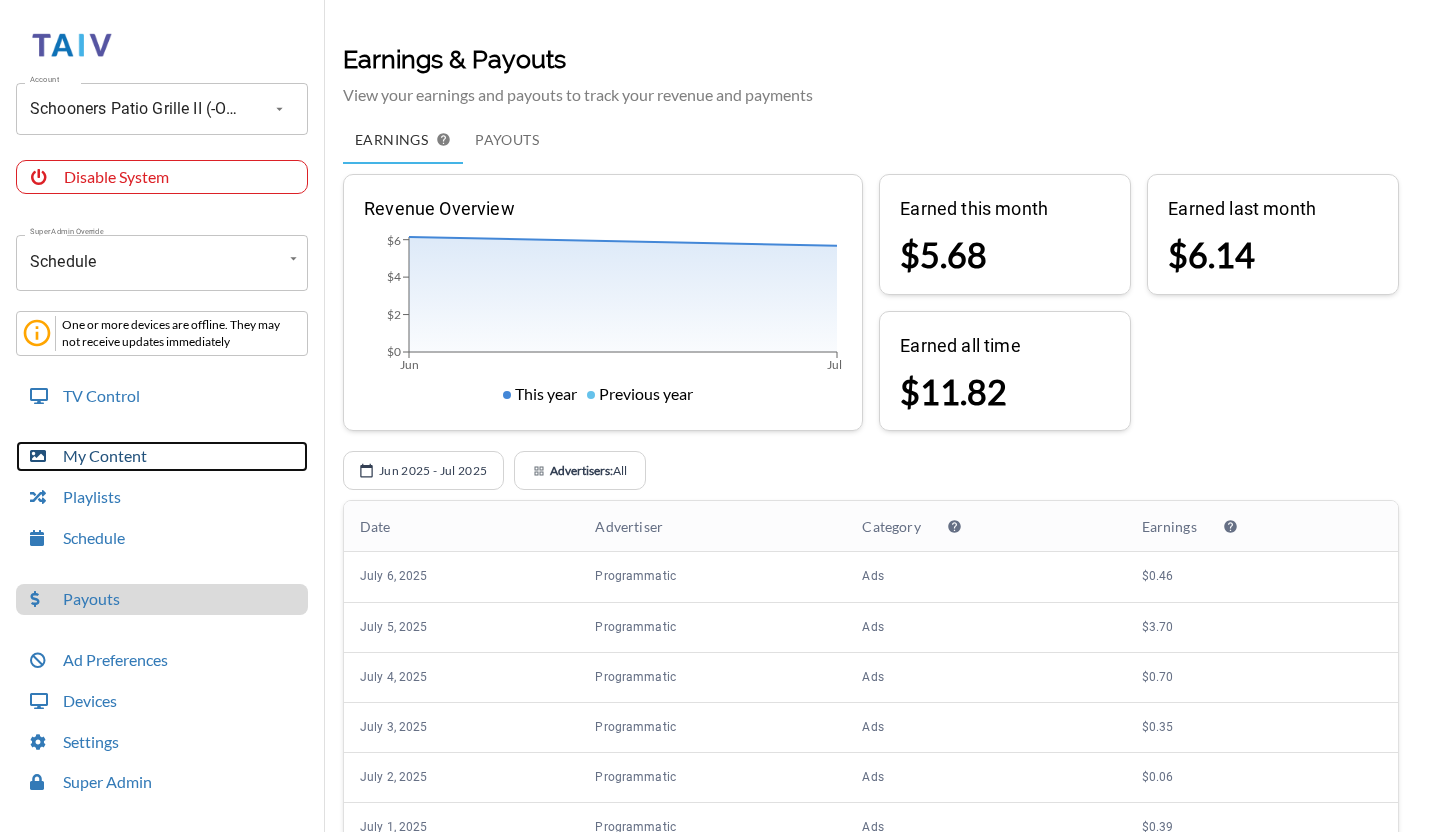 click on "My Content" at bounding box center (162, 456) 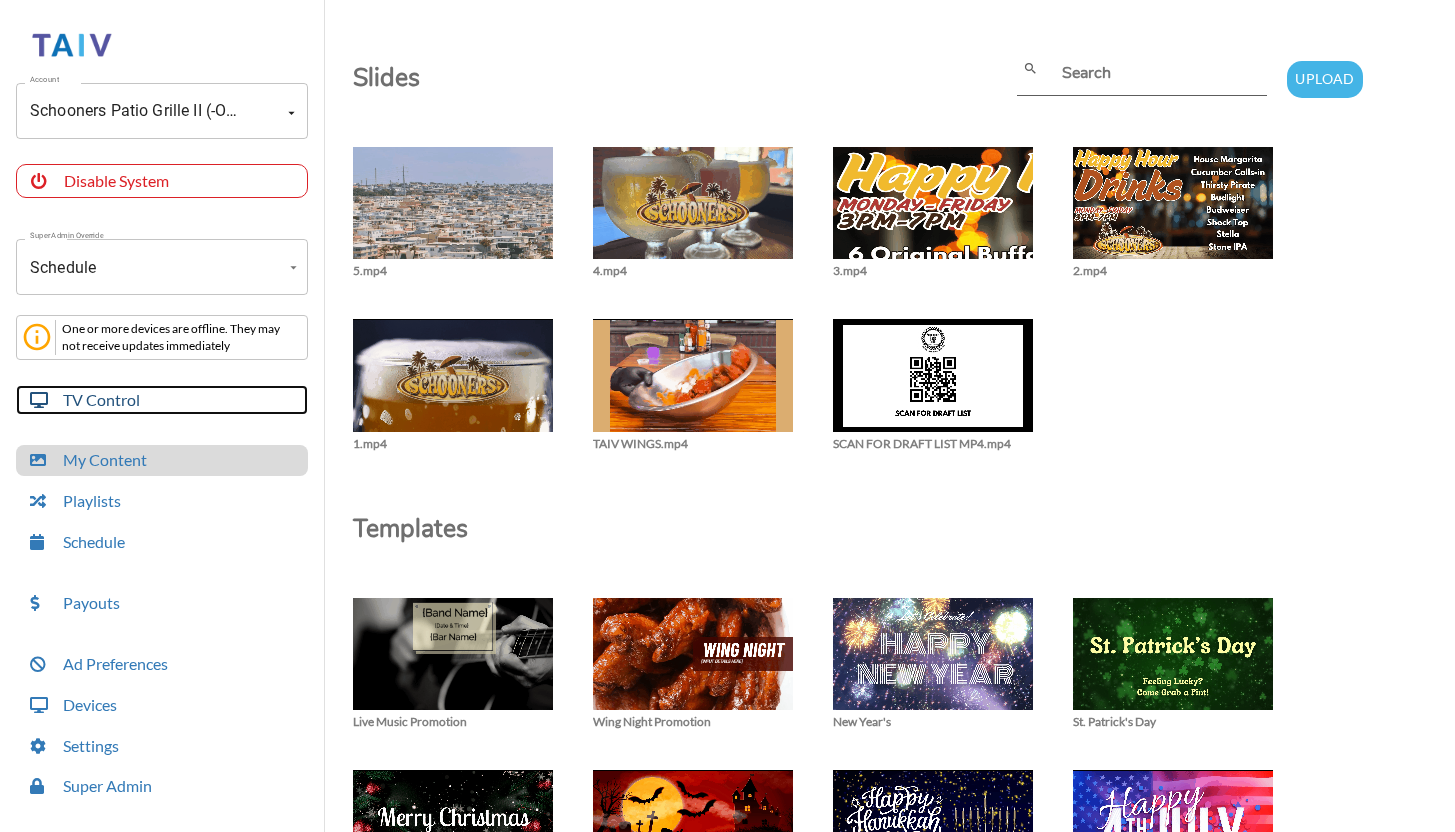 click on "TV Control" at bounding box center [162, 400] 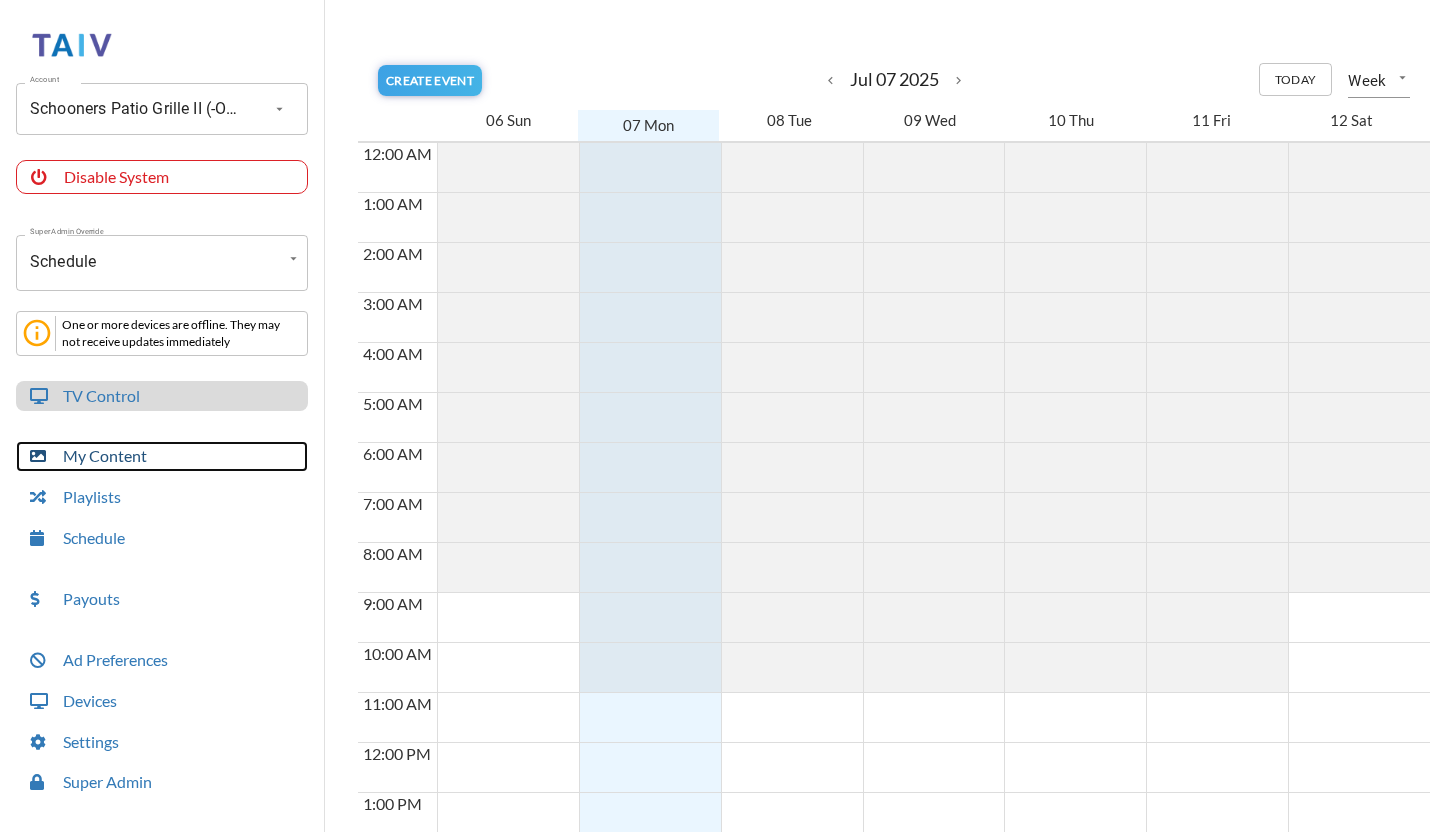 click on "My Content" at bounding box center [162, 456] 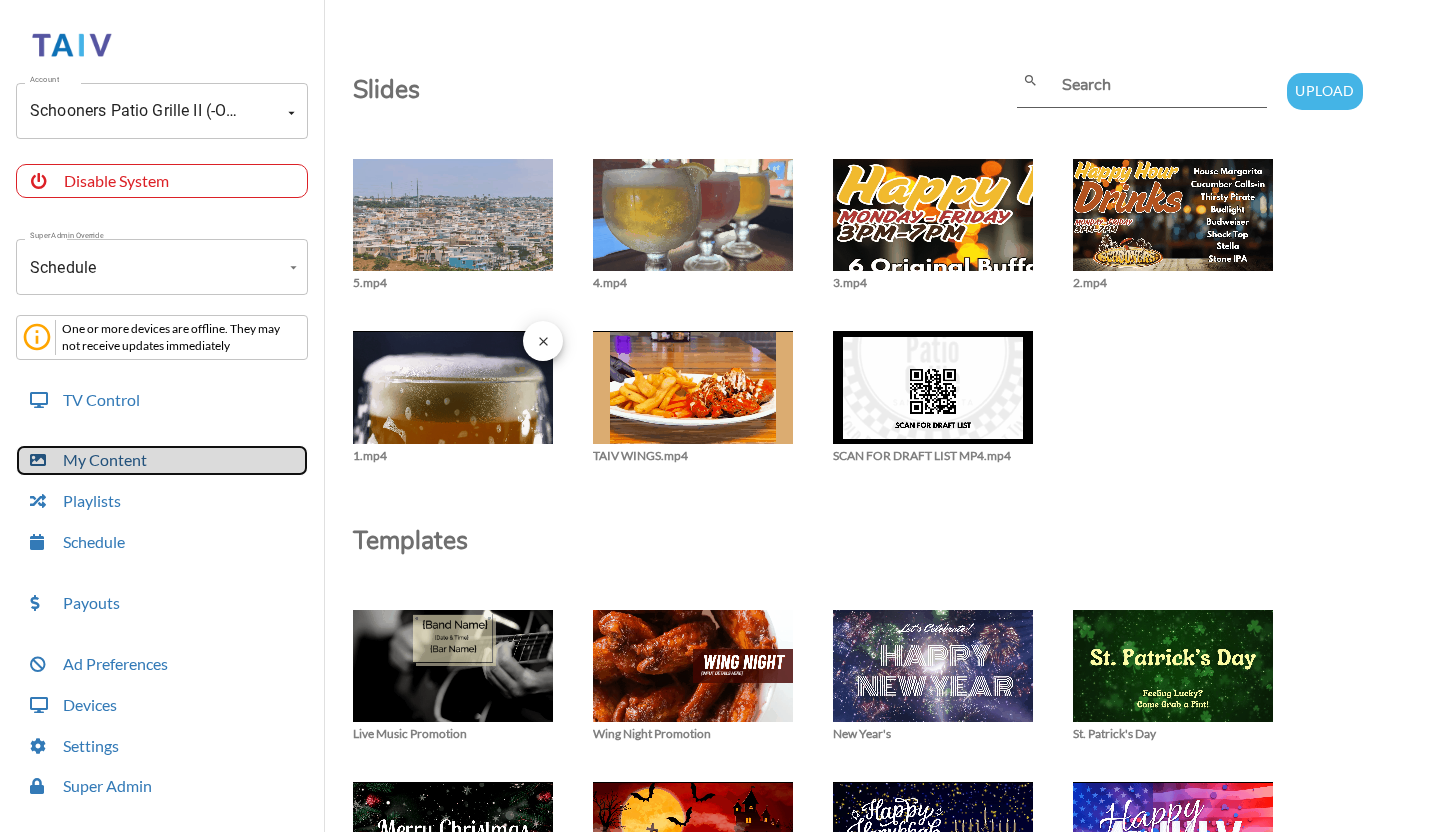 scroll, scrollTop: 0, scrollLeft: 0, axis: both 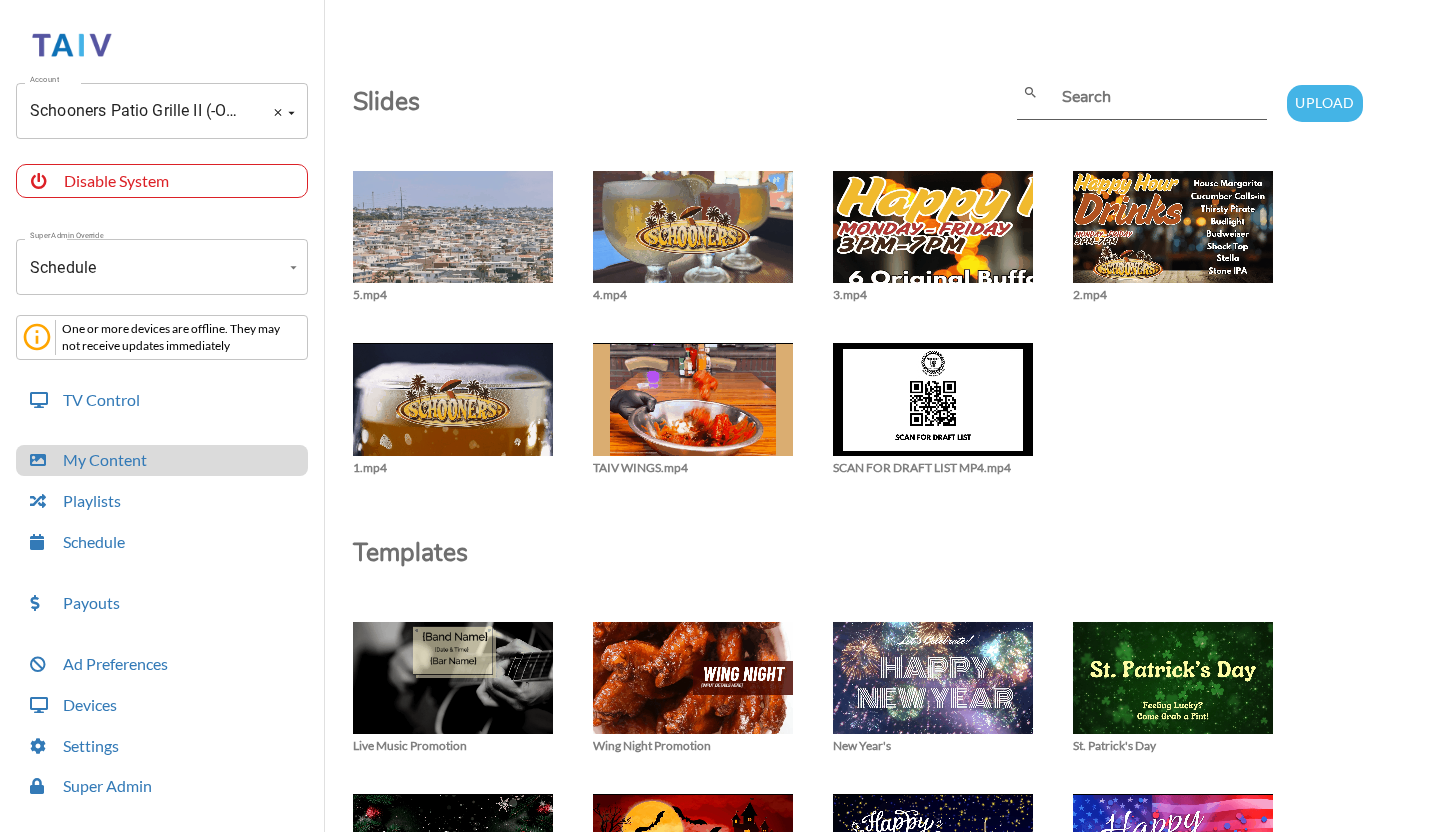 click on "Schooners Patio Grille II (-OT48BPWYUUJPb8T5iqS)" at bounding box center [134, 111] 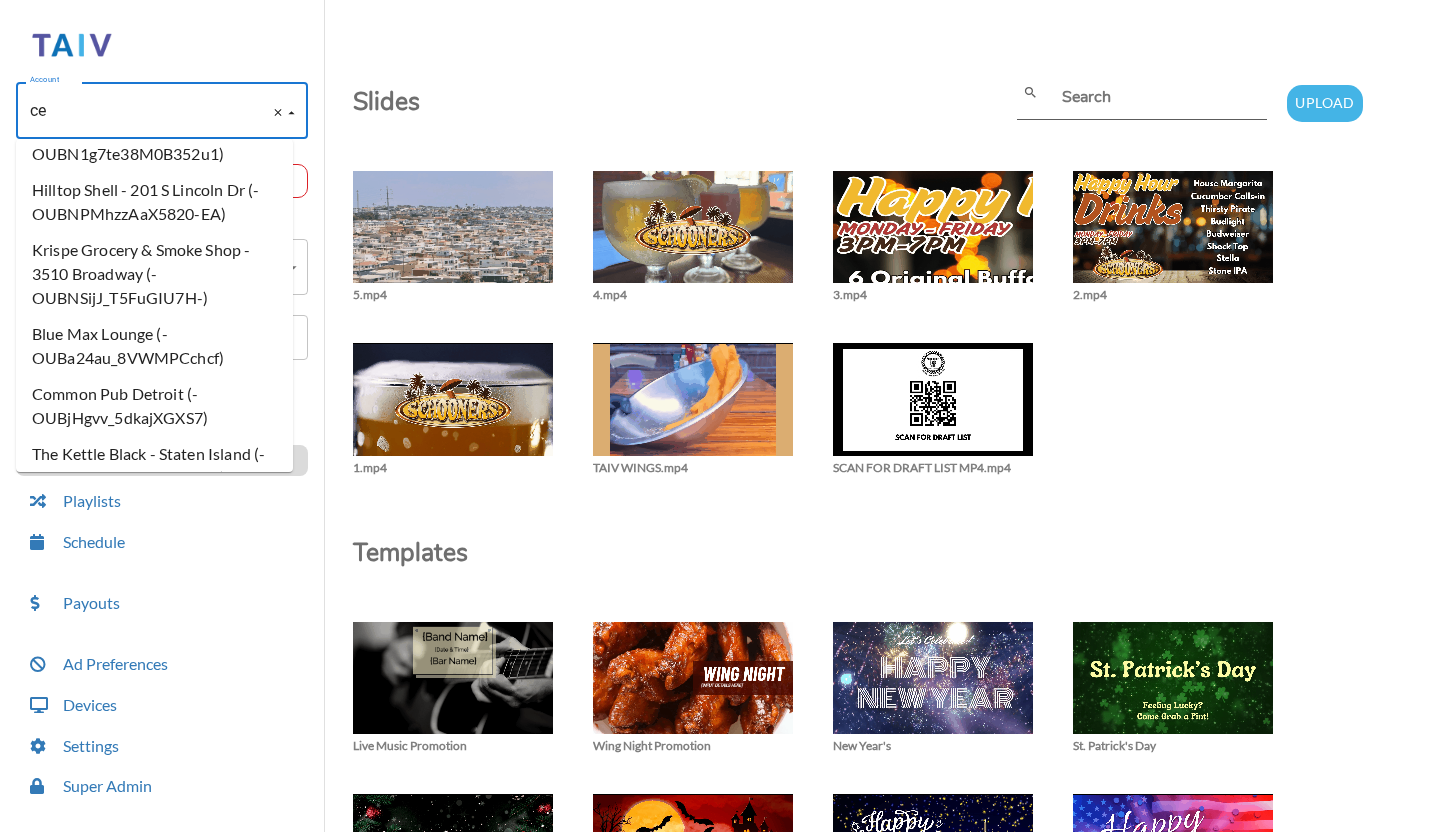 scroll, scrollTop: 0, scrollLeft: 0, axis: both 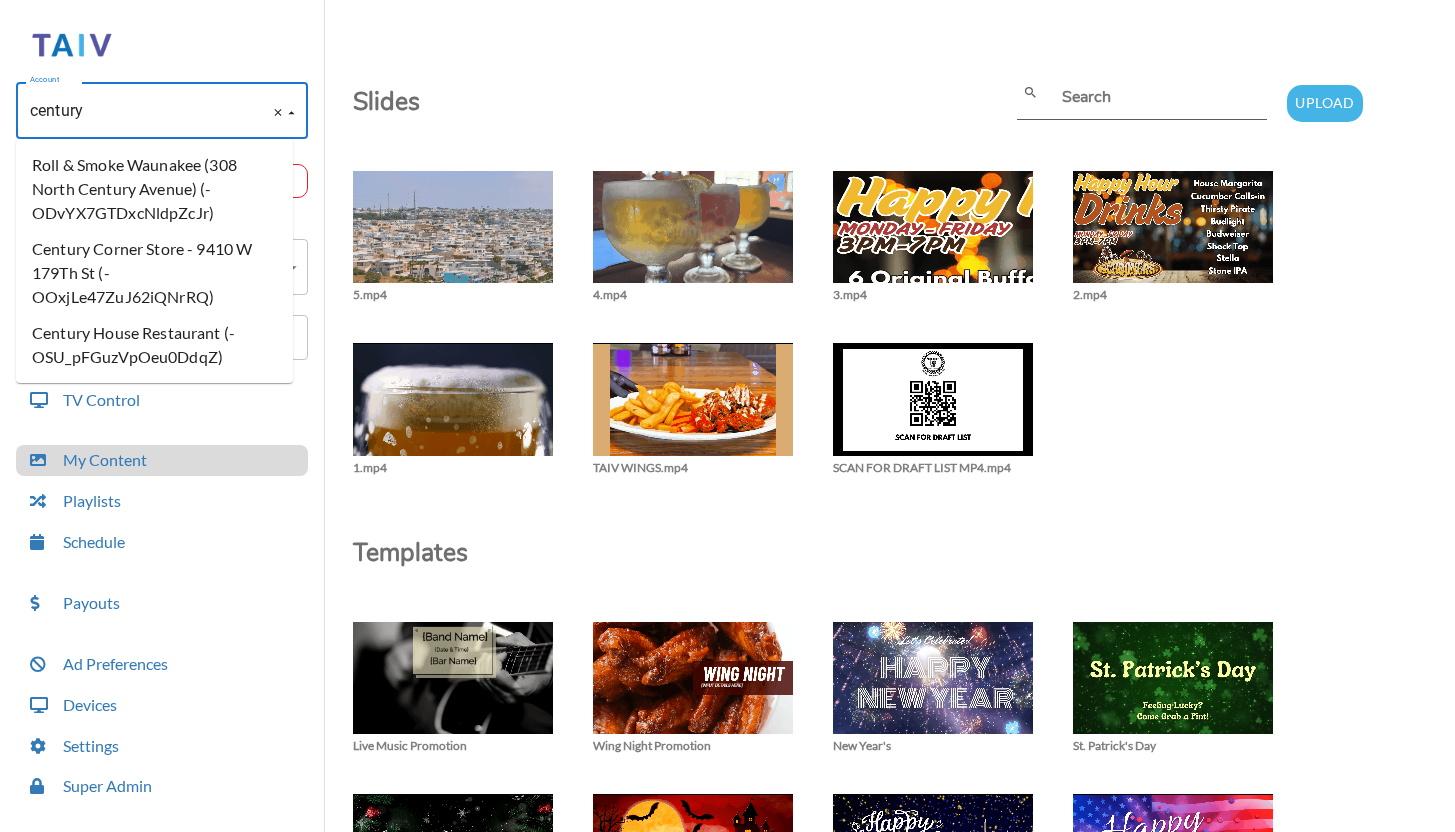 click on "Century House Restaurant (-OSU_pFGuzVpOeu0DdqZ)" at bounding box center [154, 345] 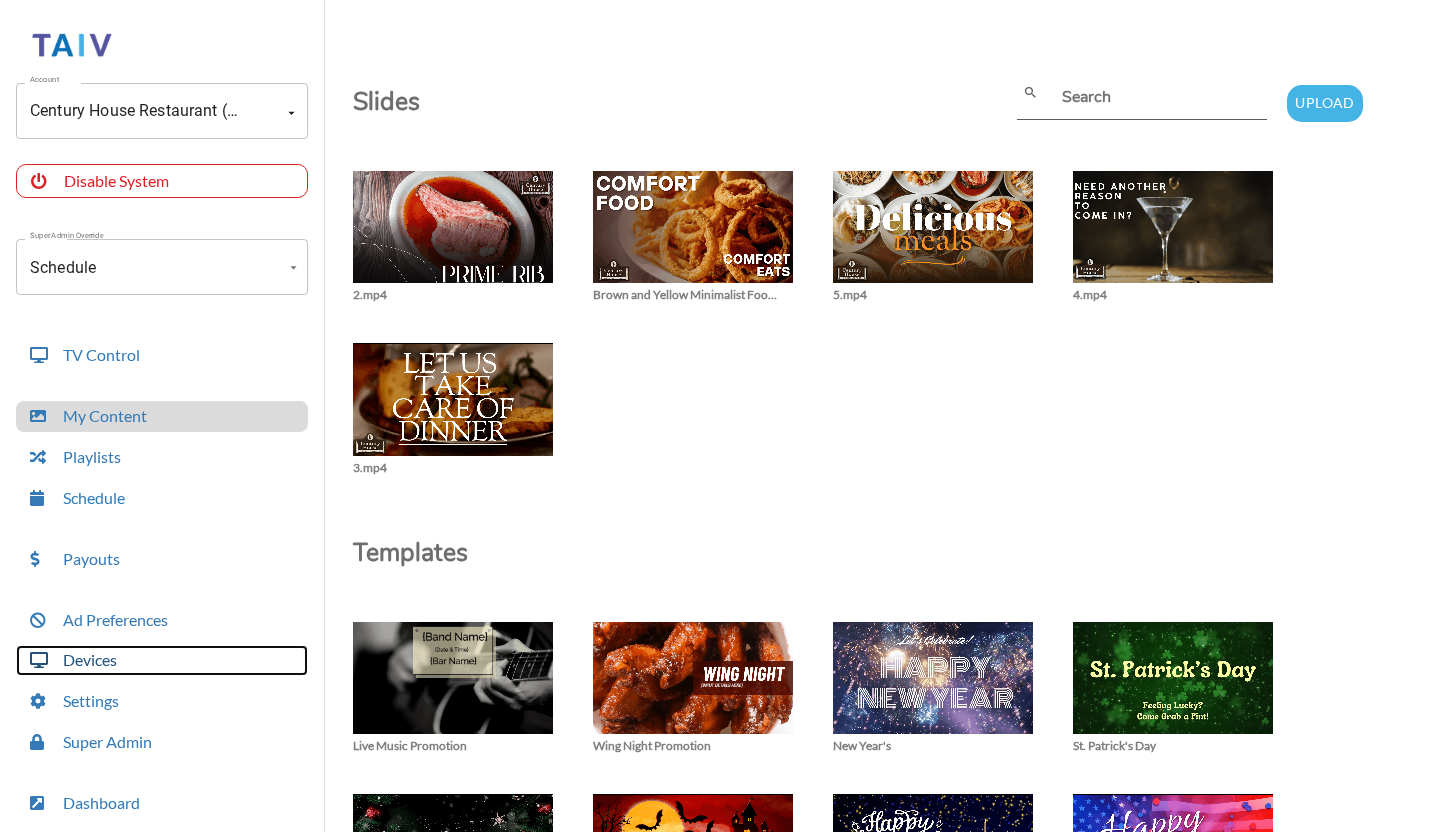 click on "Devices" at bounding box center (162, 660) 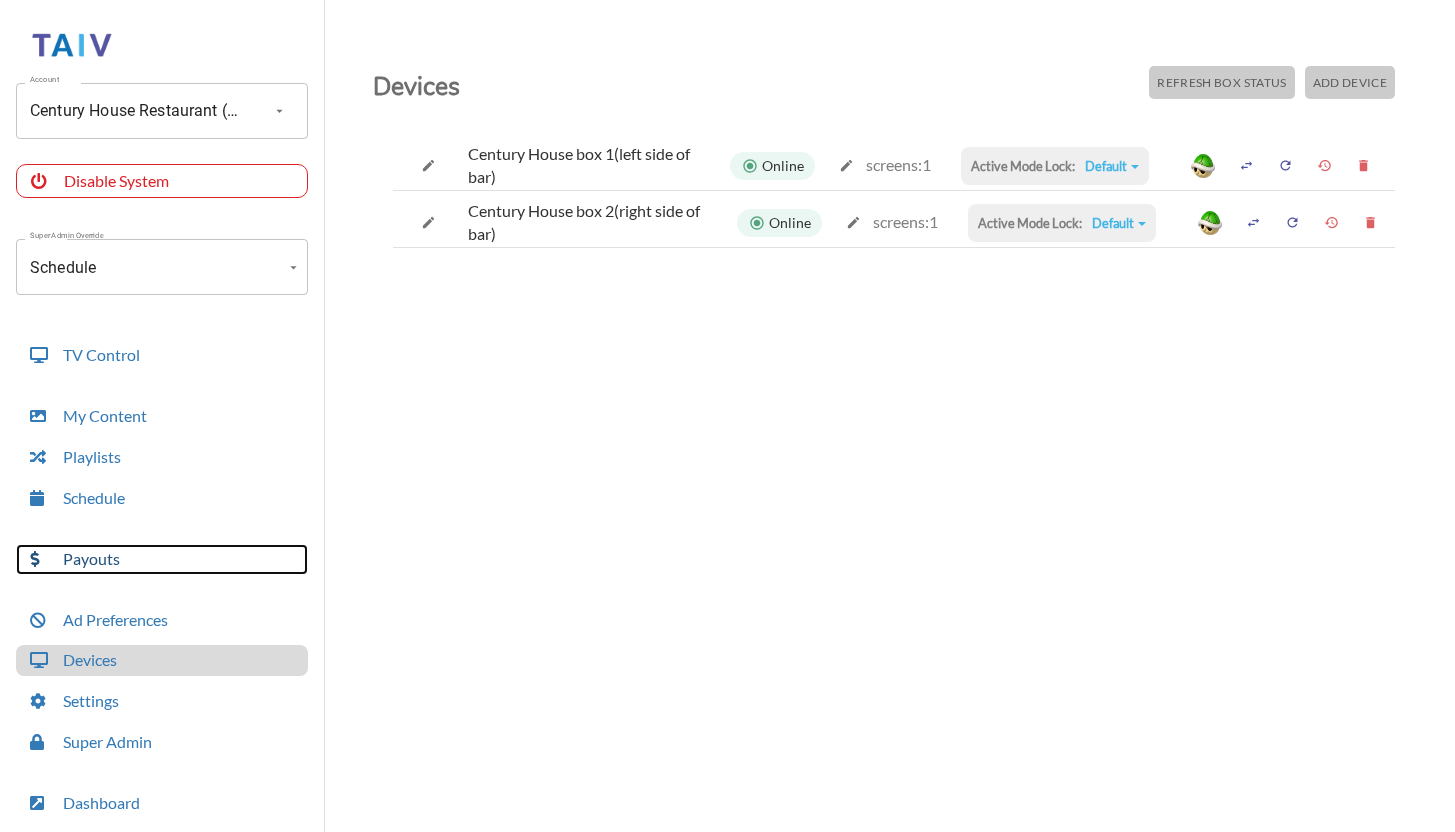 click on "Payouts" at bounding box center [162, 559] 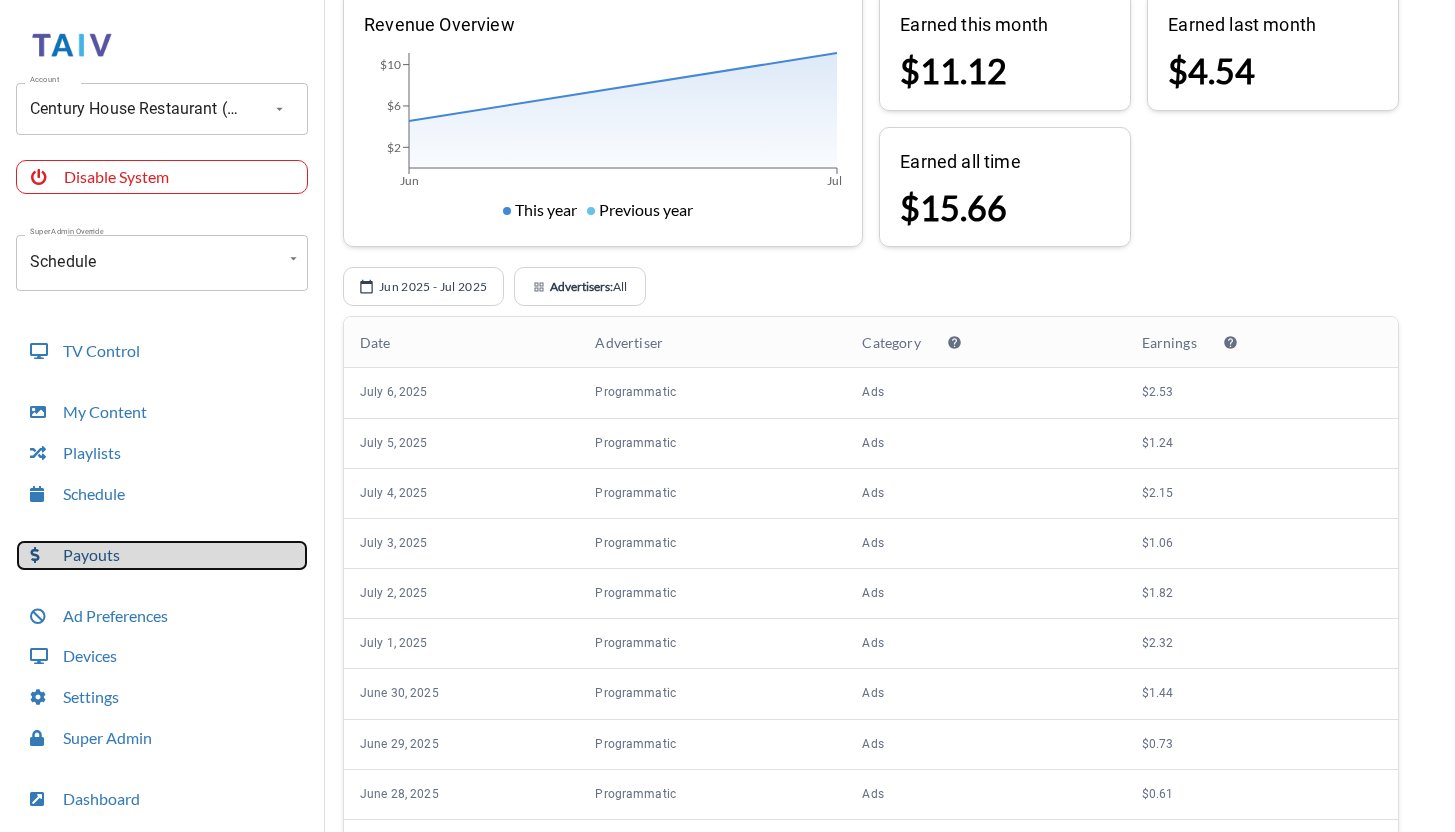 scroll, scrollTop: 0, scrollLeft: 0, axis: both 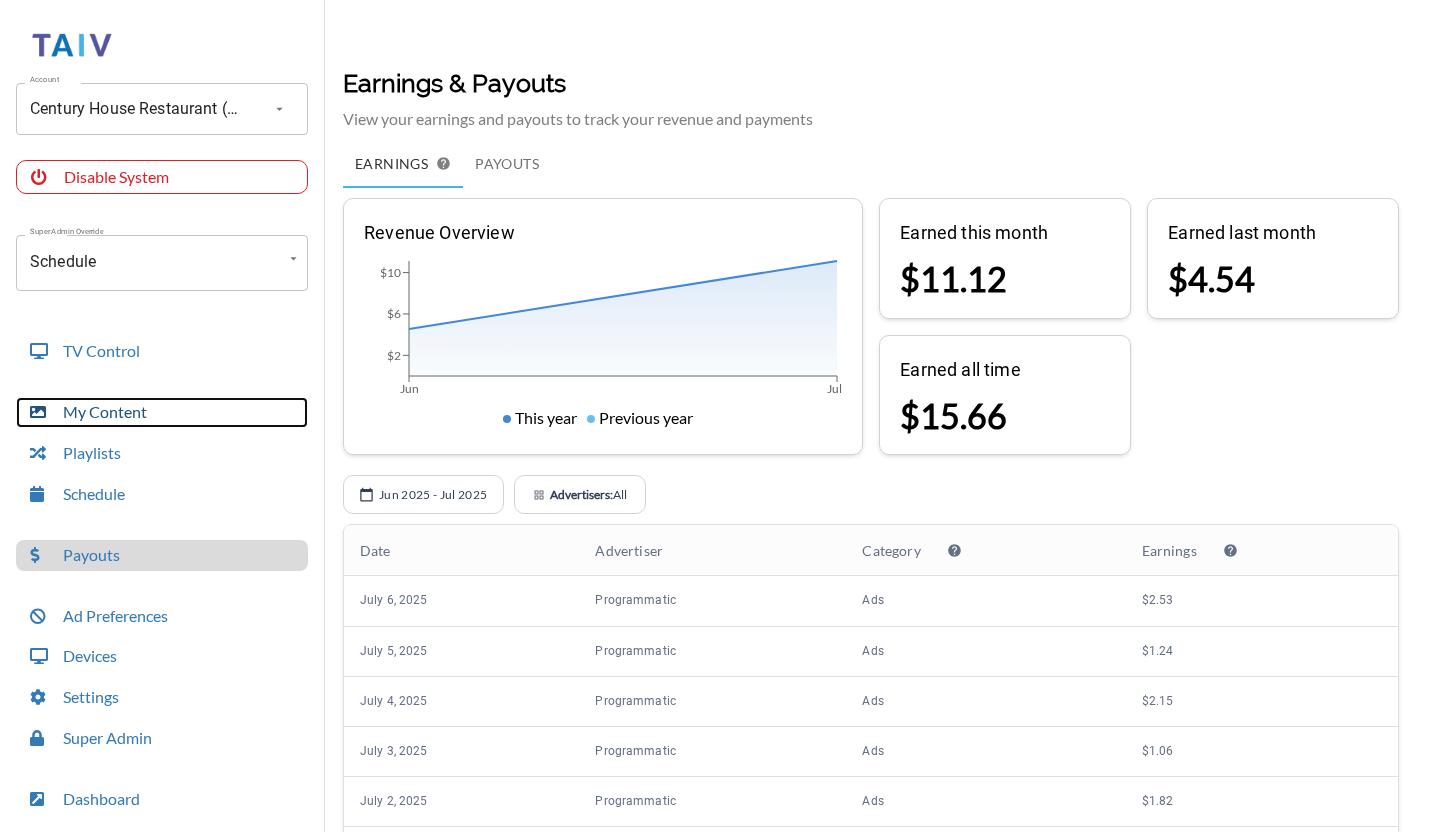 click on "My Content" at bounding box center [162, 412] 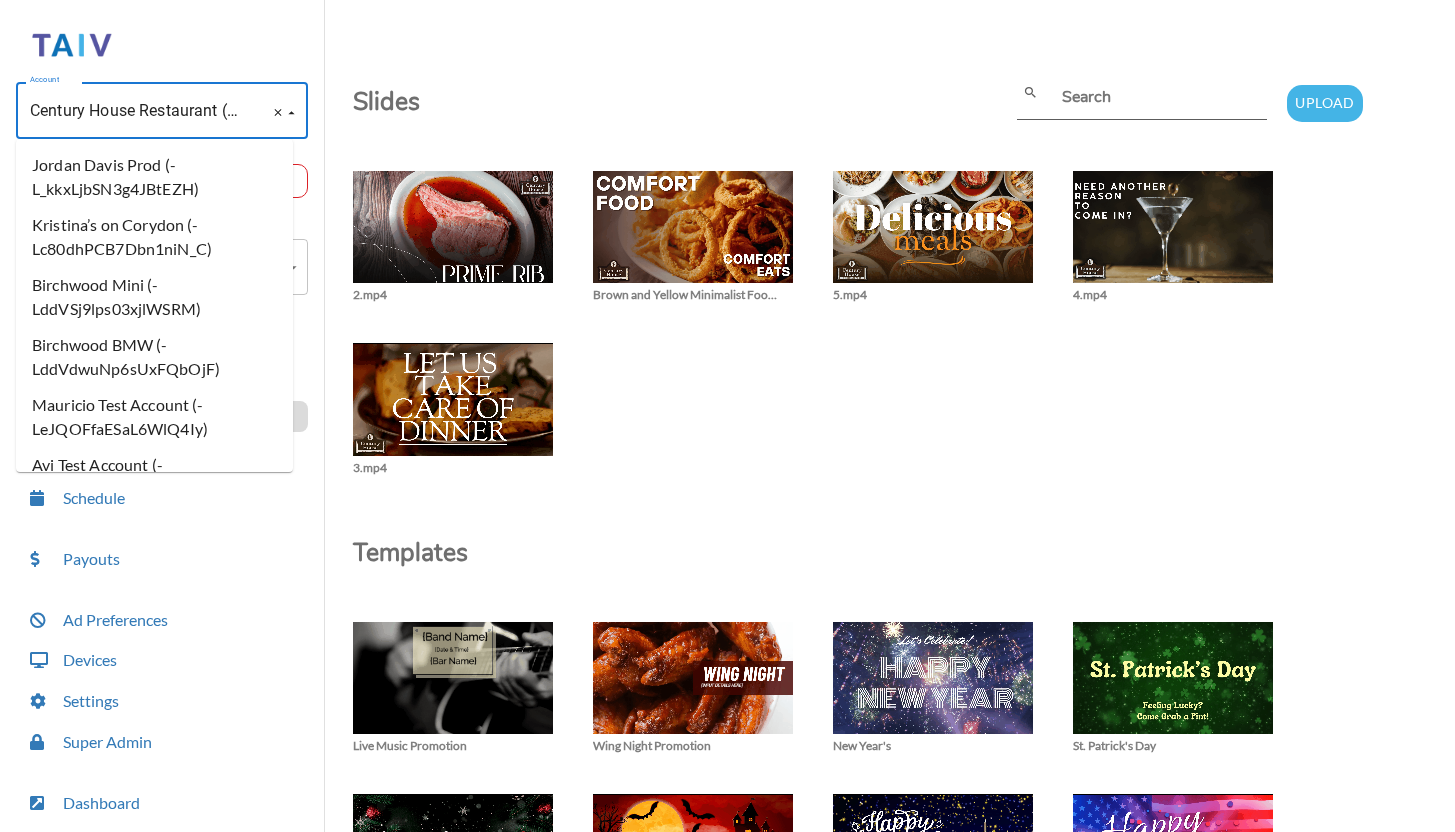 click on "Century House Restaurant (-OSU_pFGuzVpOeu0DdqZ)" at bounding box center (134, 111) 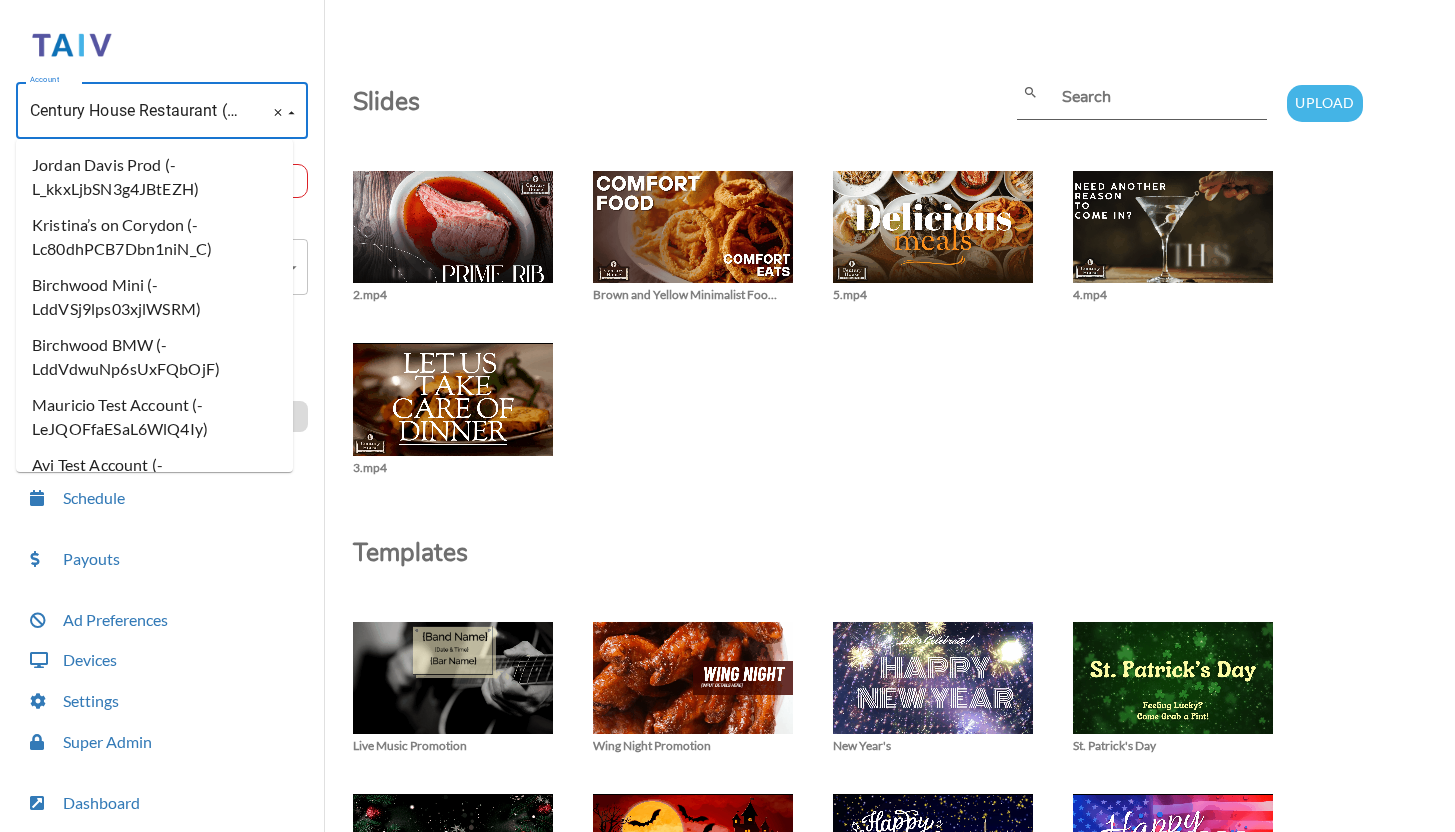 scroll, scrollTop: 207383, scrollLeft: 0, axis: vertical 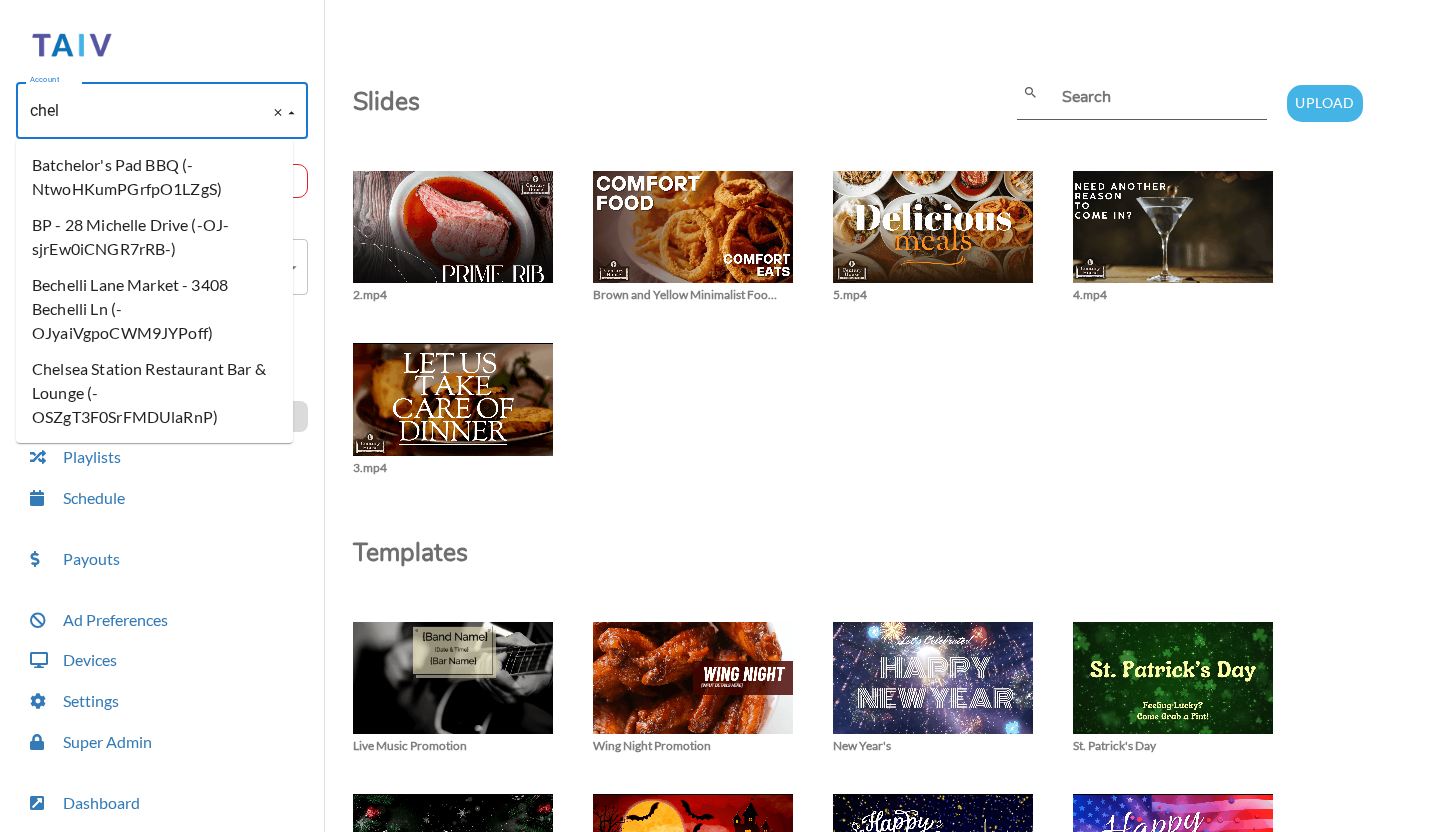 click on "Chelsea Station Restaurant Bar & Lounge (-OSZgT3F0SrFMDUlaRnP)" at bounding box center (154, 393) 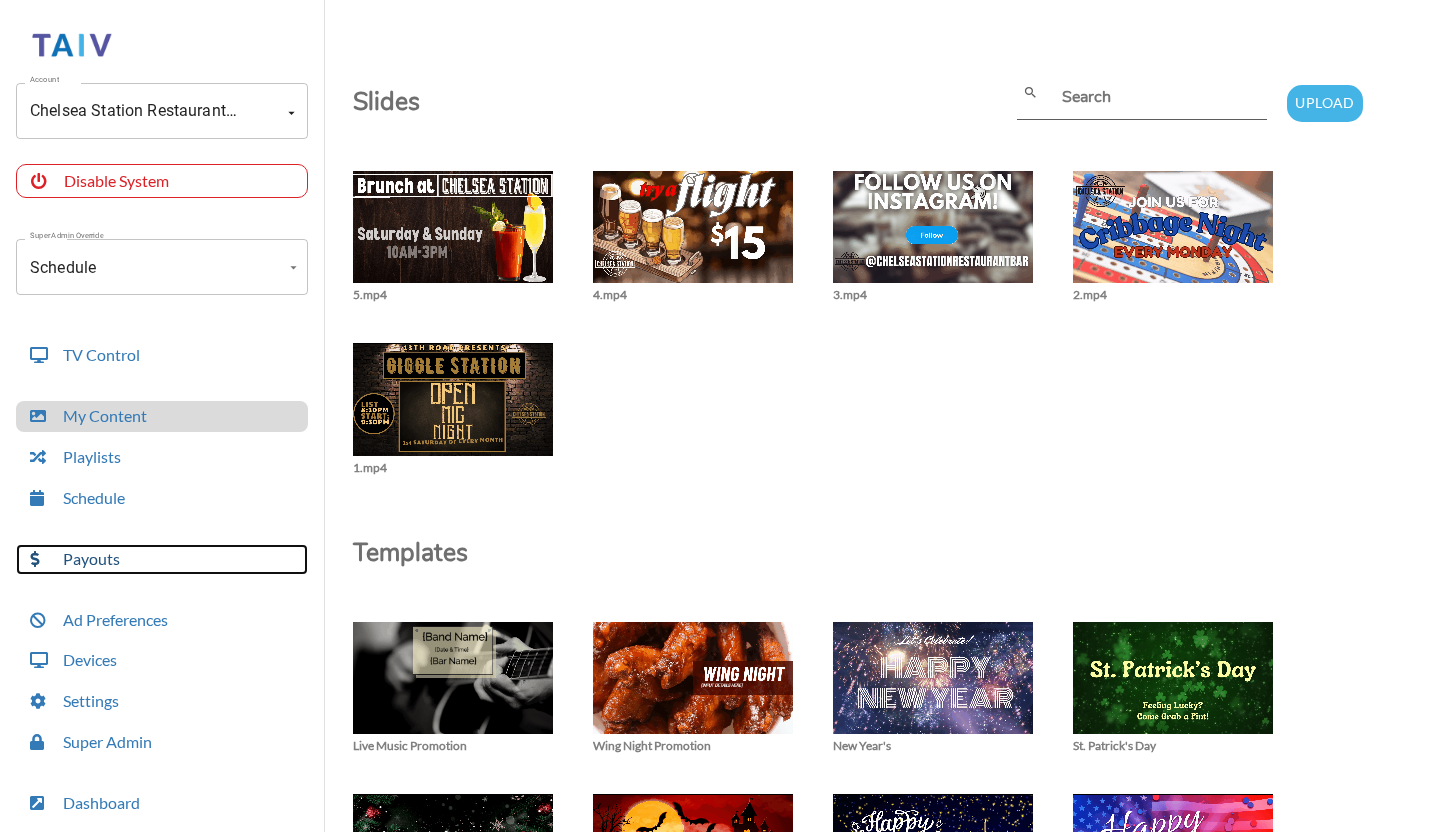 click on "Payouts" at bounding box center (162, 559) 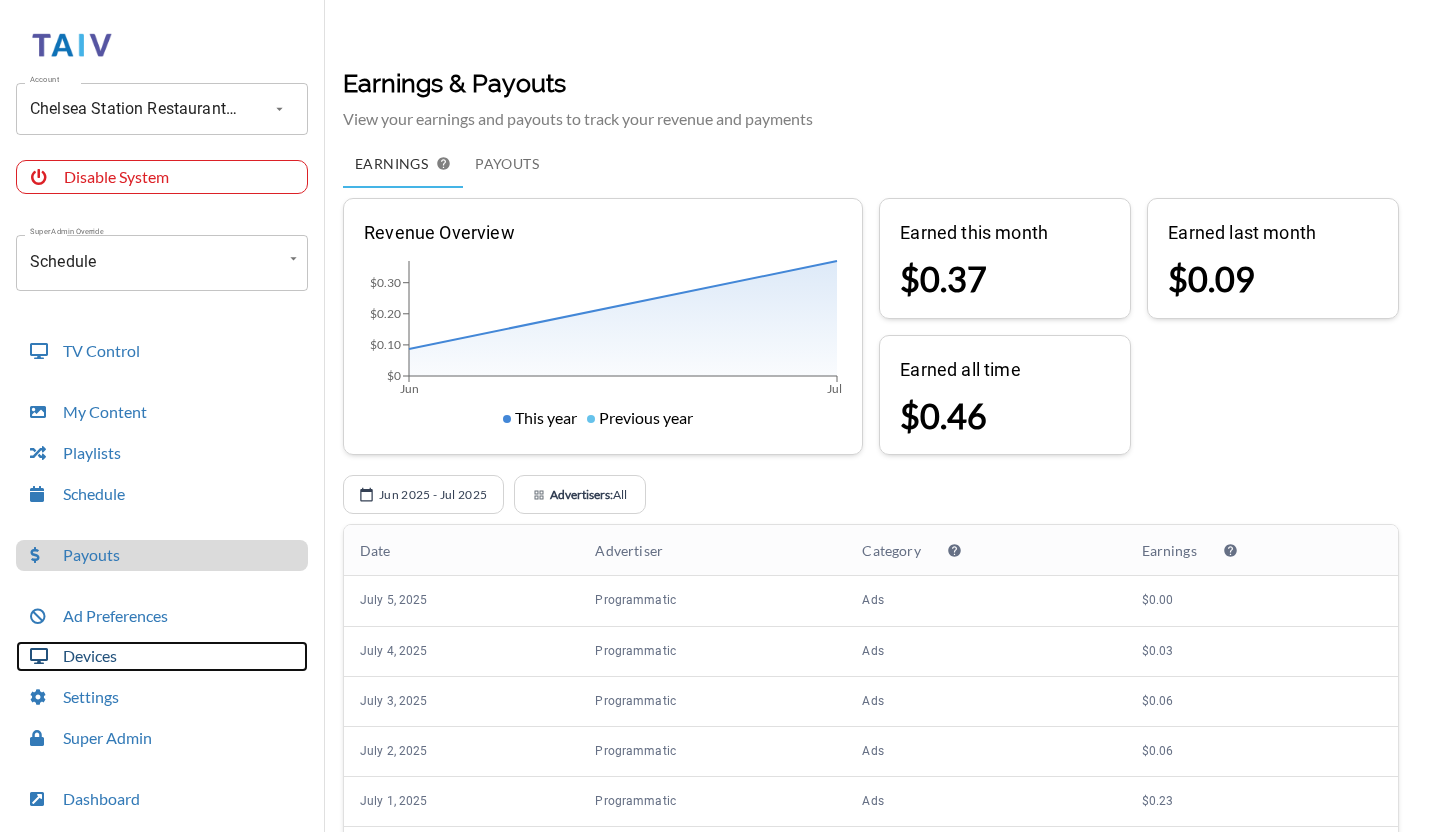 click on "Devices" at bounding box center [162, 656] 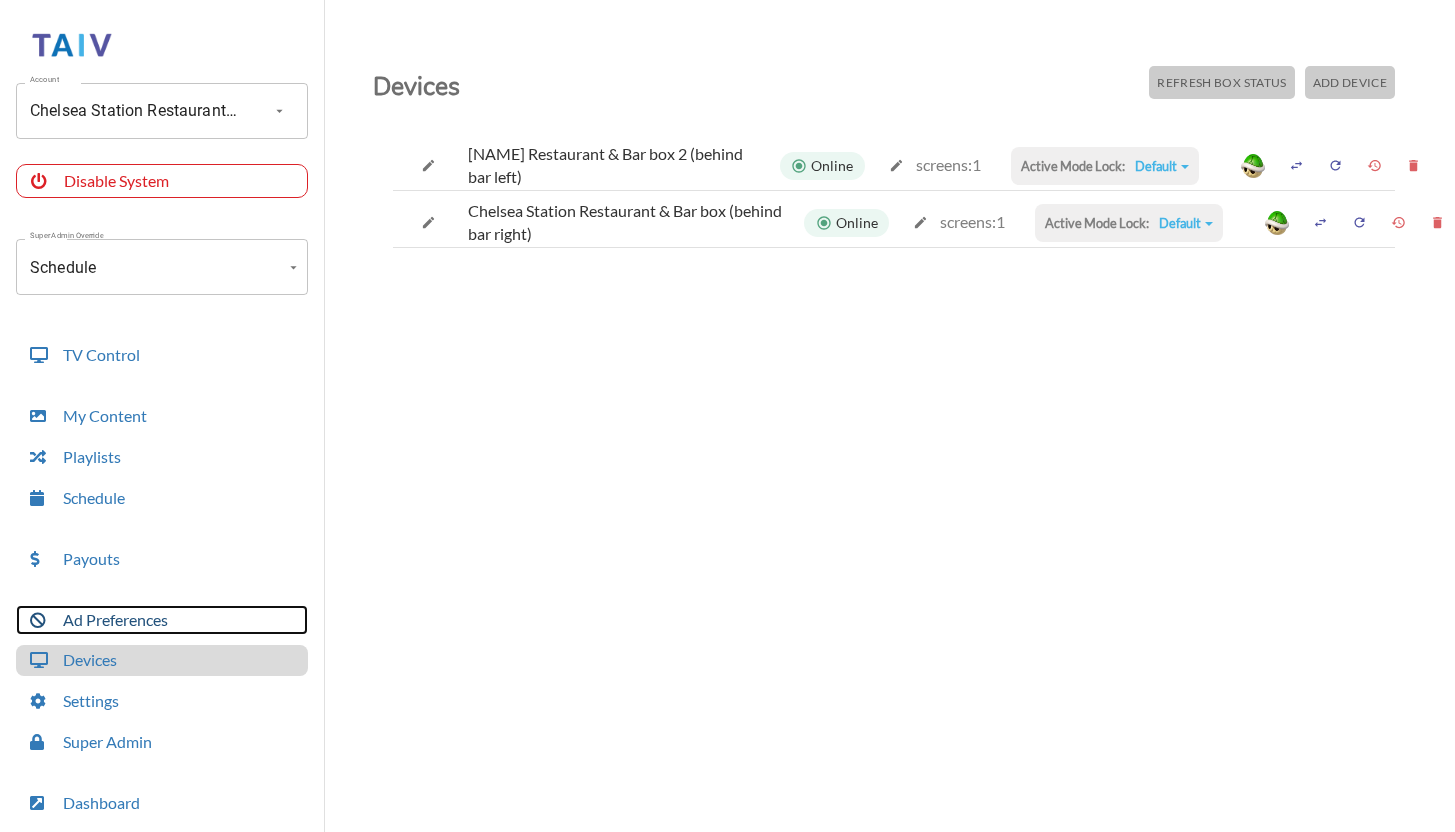 click on "Ad Preferences" at bounding box center (162, 620) 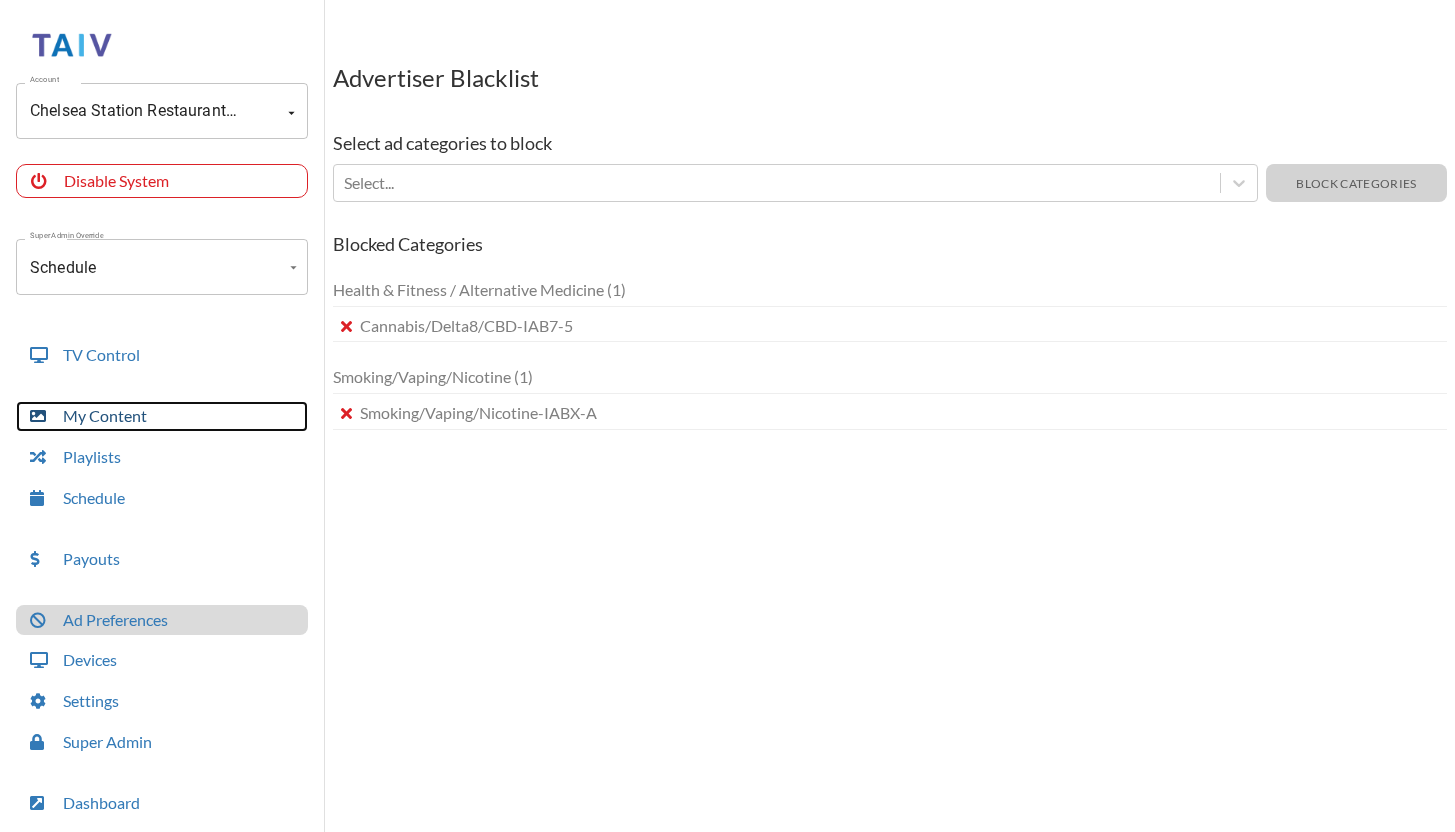 click on "My Content" at bounding box center (162, 416) 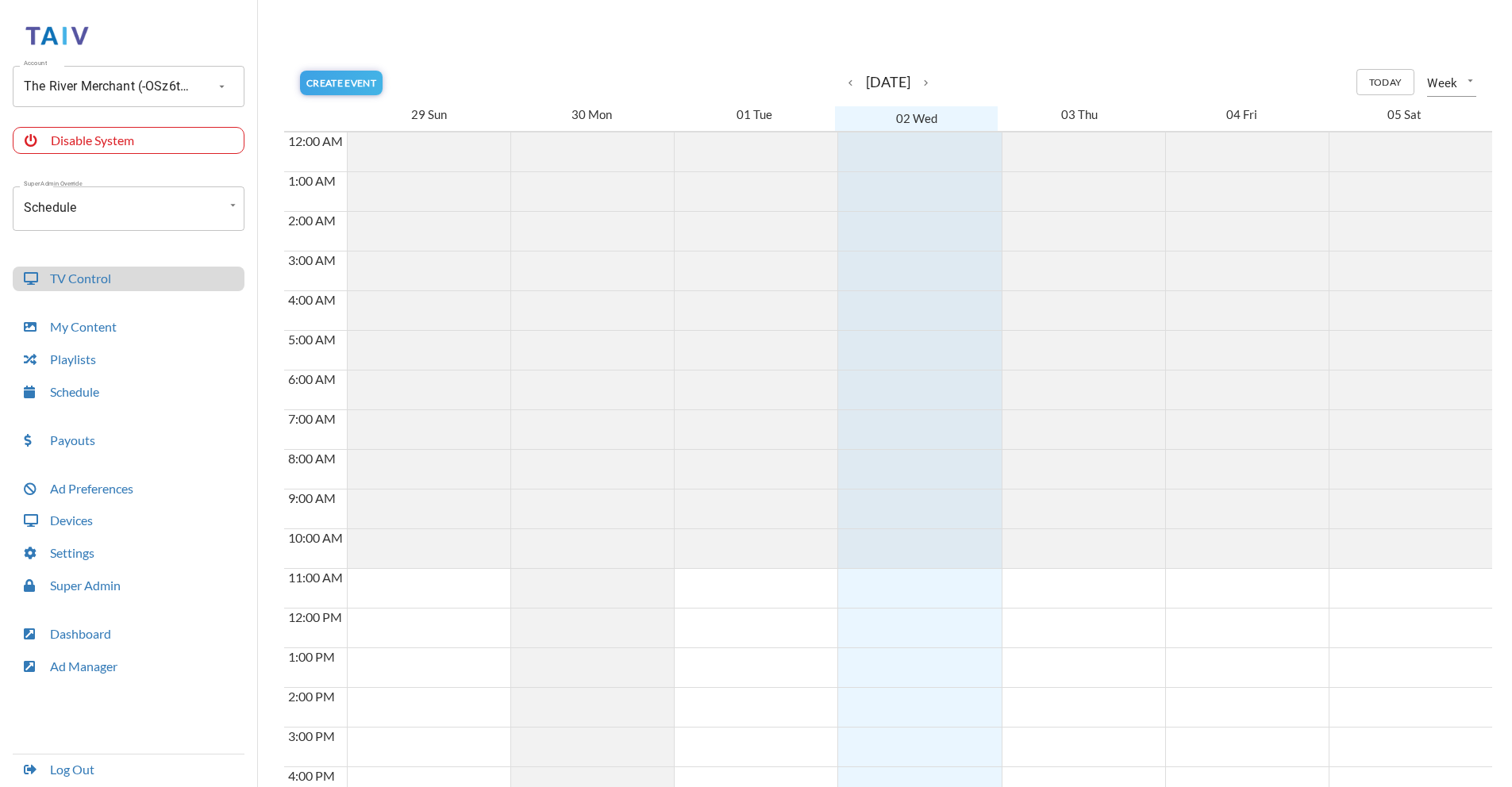 scroll, scrollTop: 0, scrollLeft: 0, axis: both 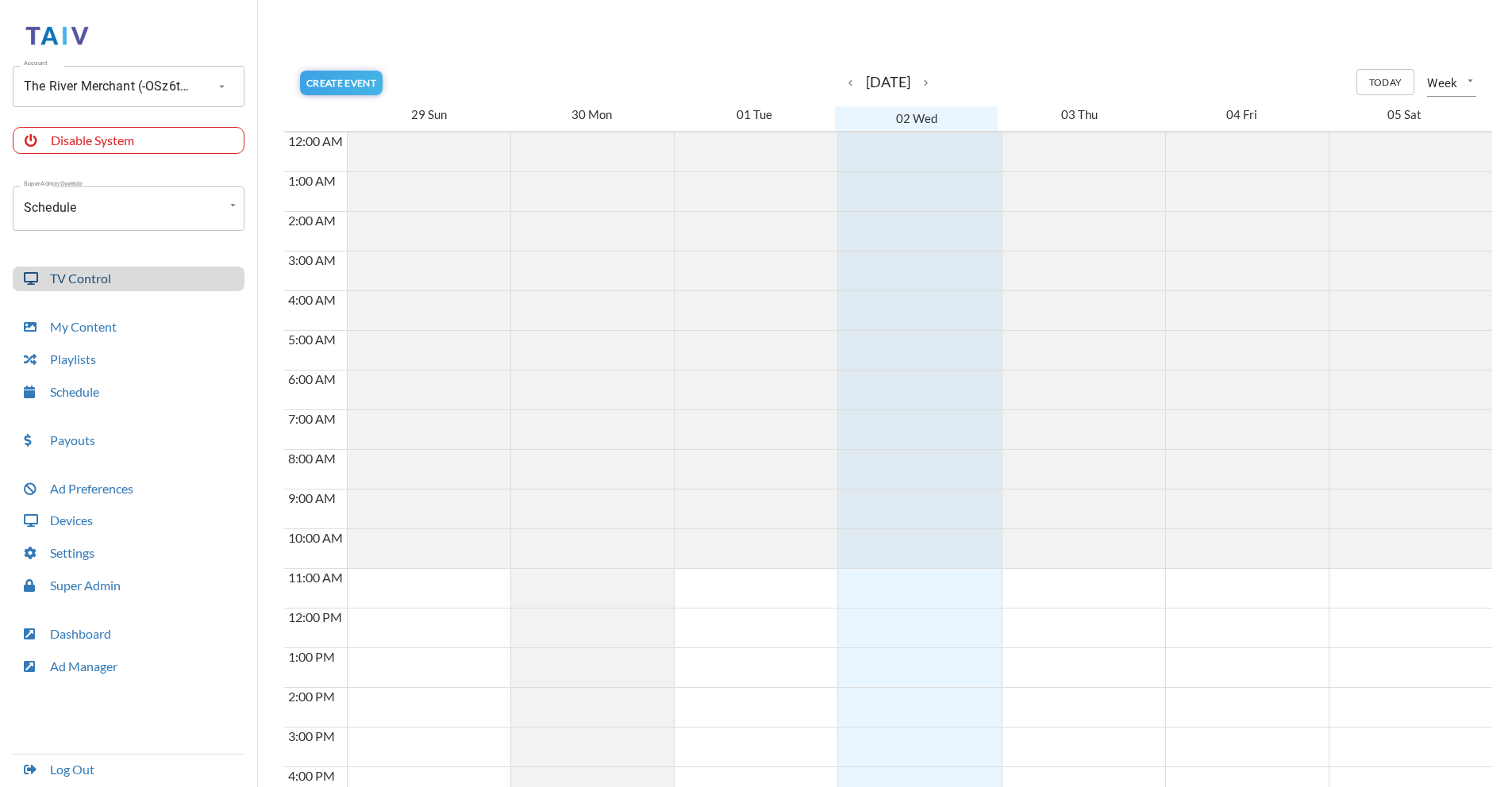 click on "TV Control" at bounding box center [129, 278] 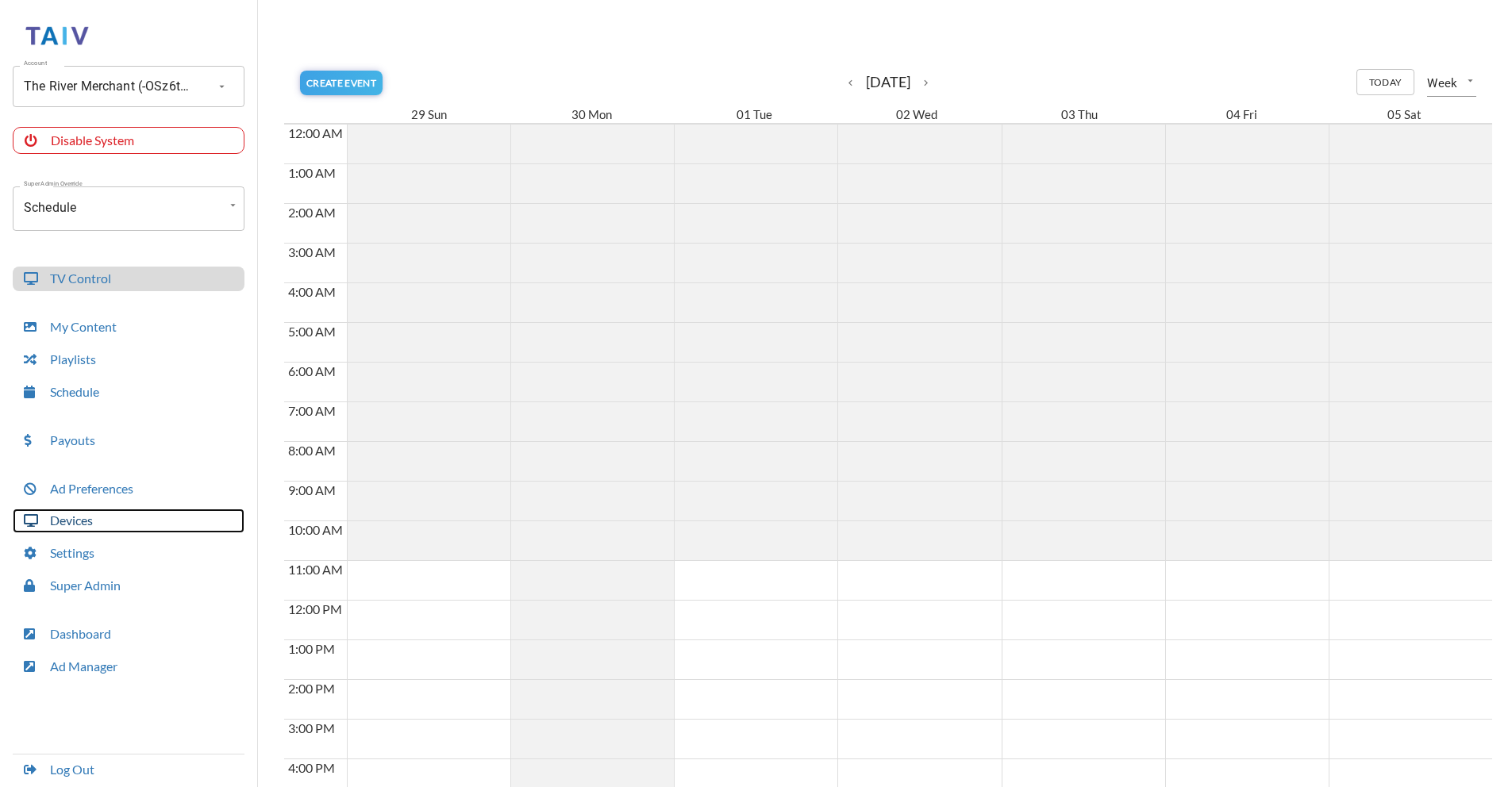click on "Devices" at bounding box center [129, 520] 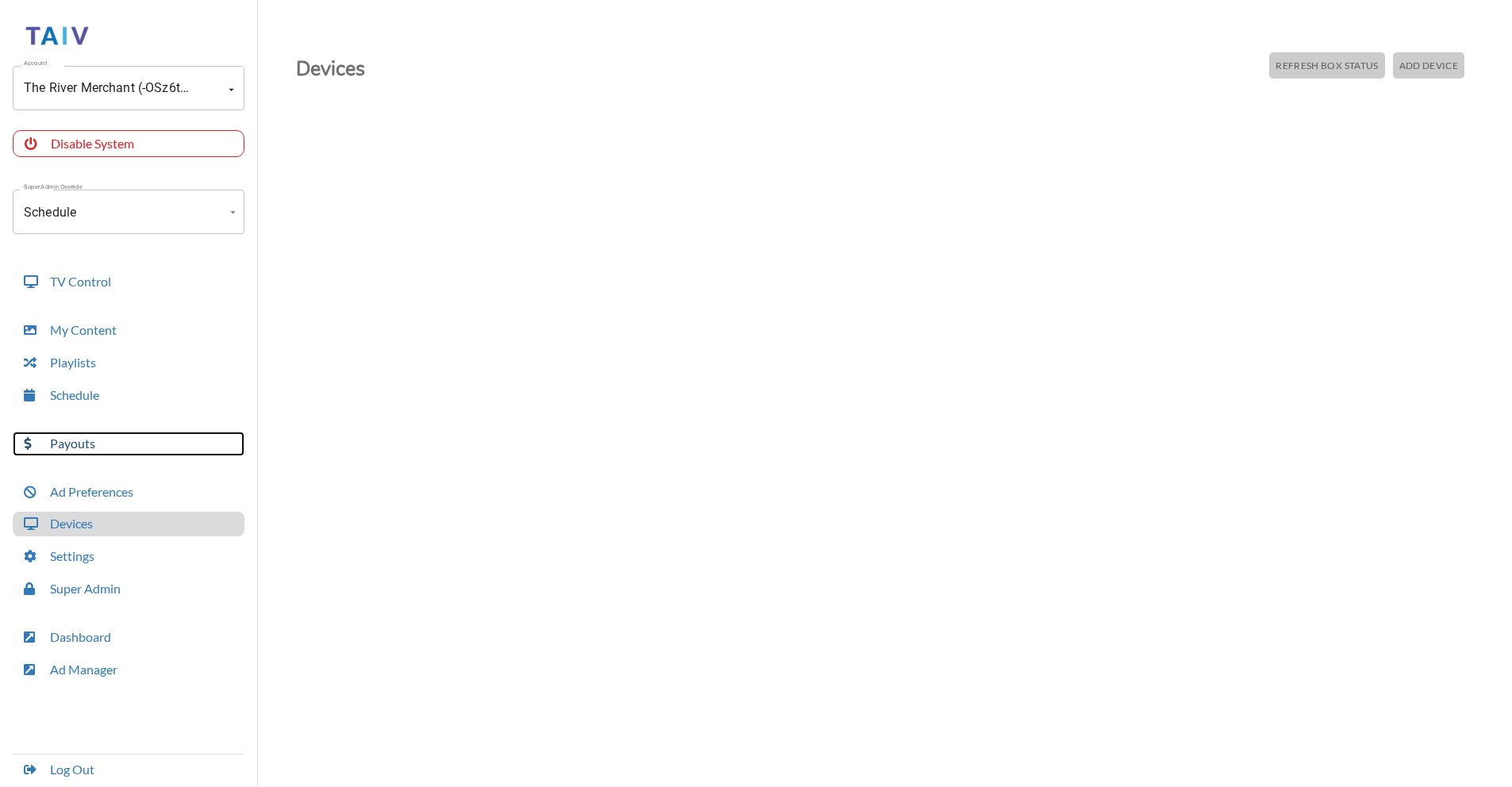 click on "Payouts" at bounding box center [129, 443] 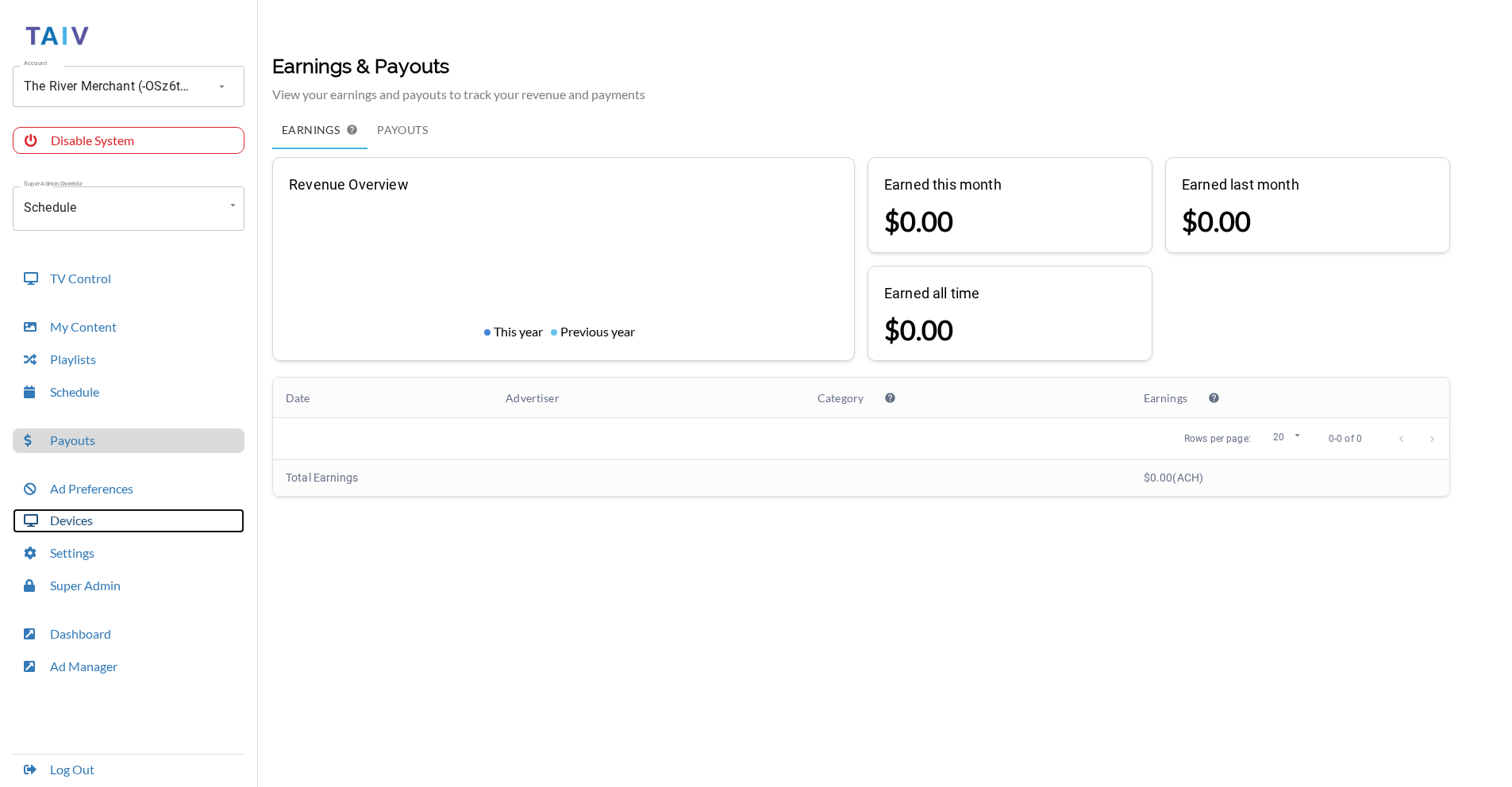 click on "Devices" at bounding box center (129, 520) 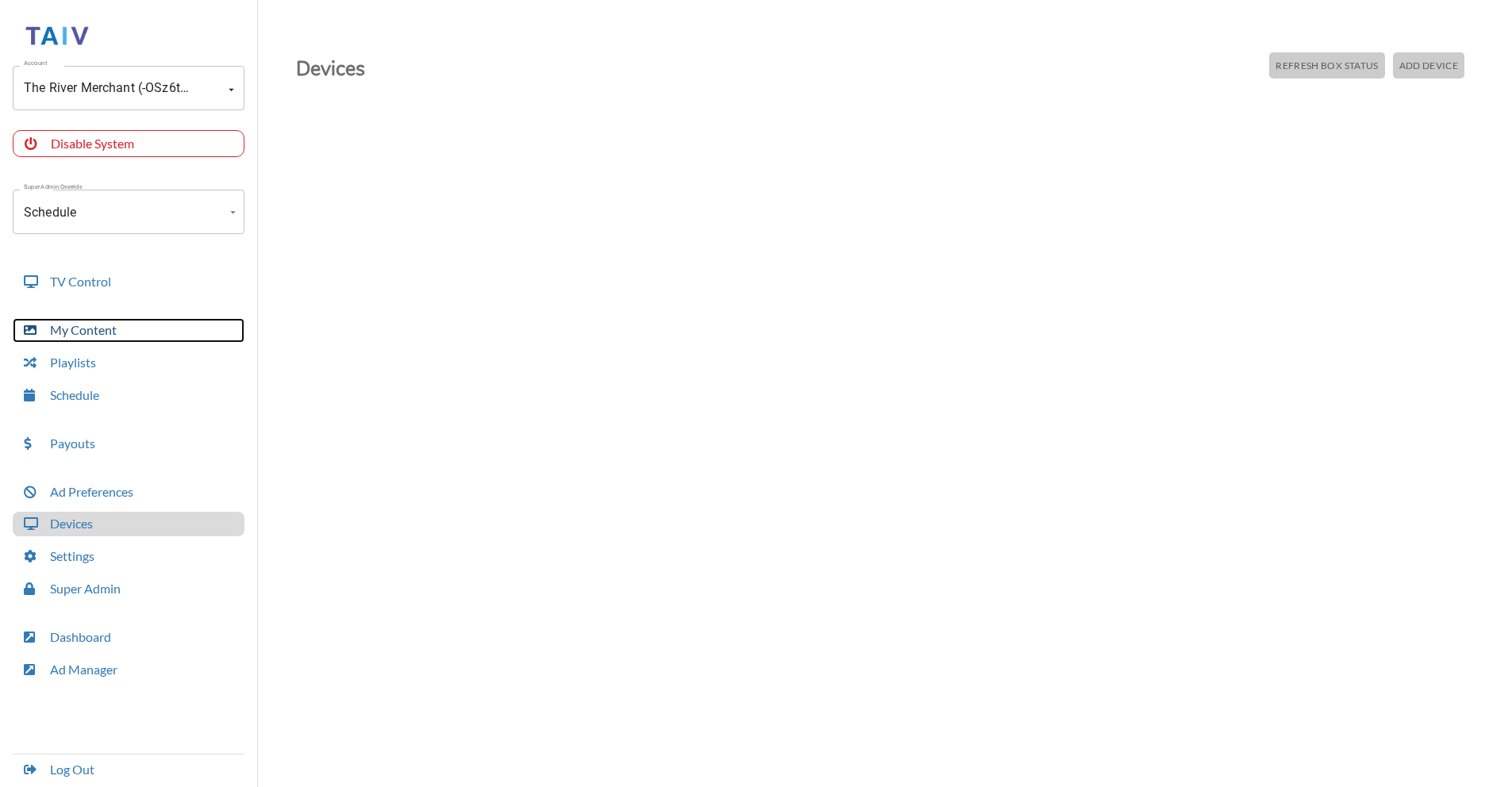 click on "My Content" at bounding box center [129, 330] 